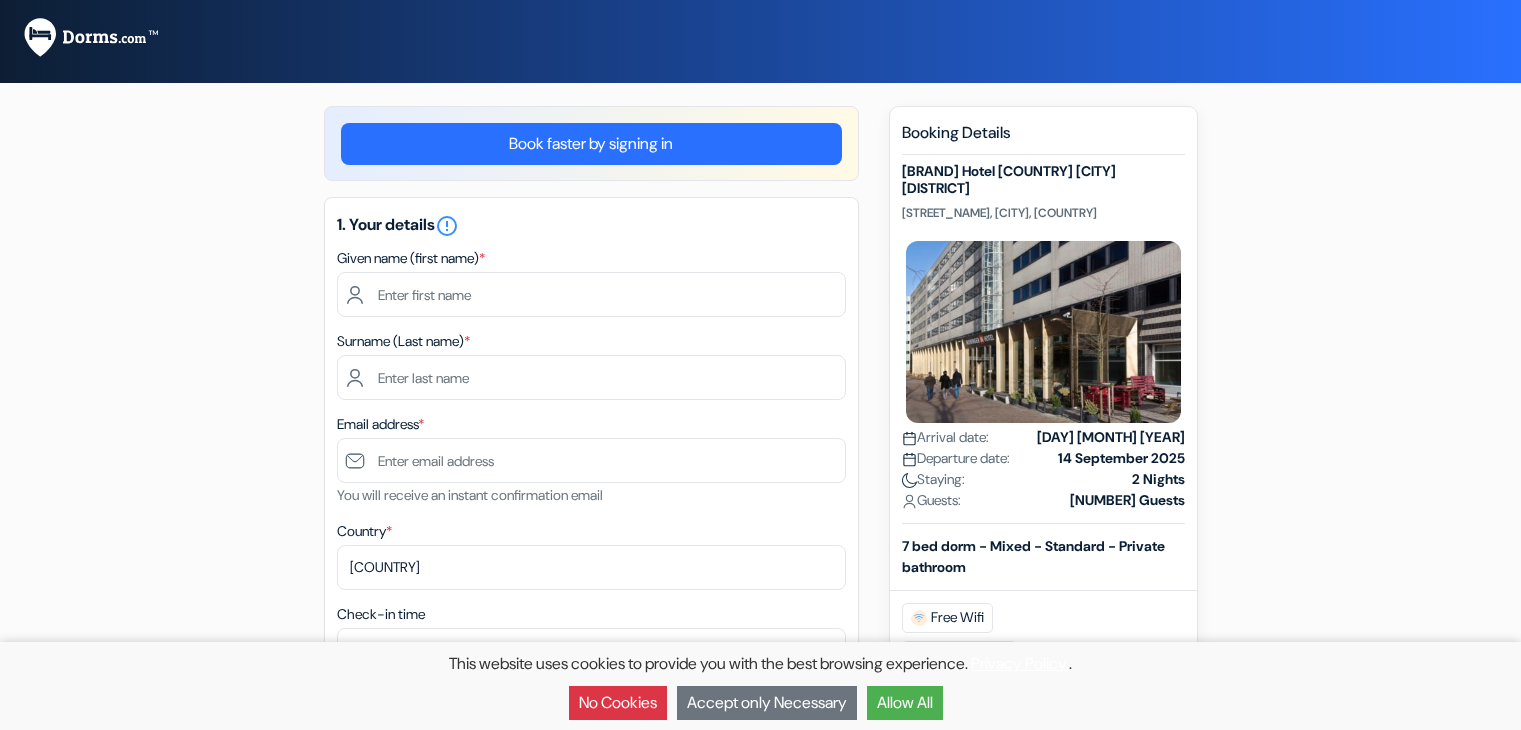 select on "256" 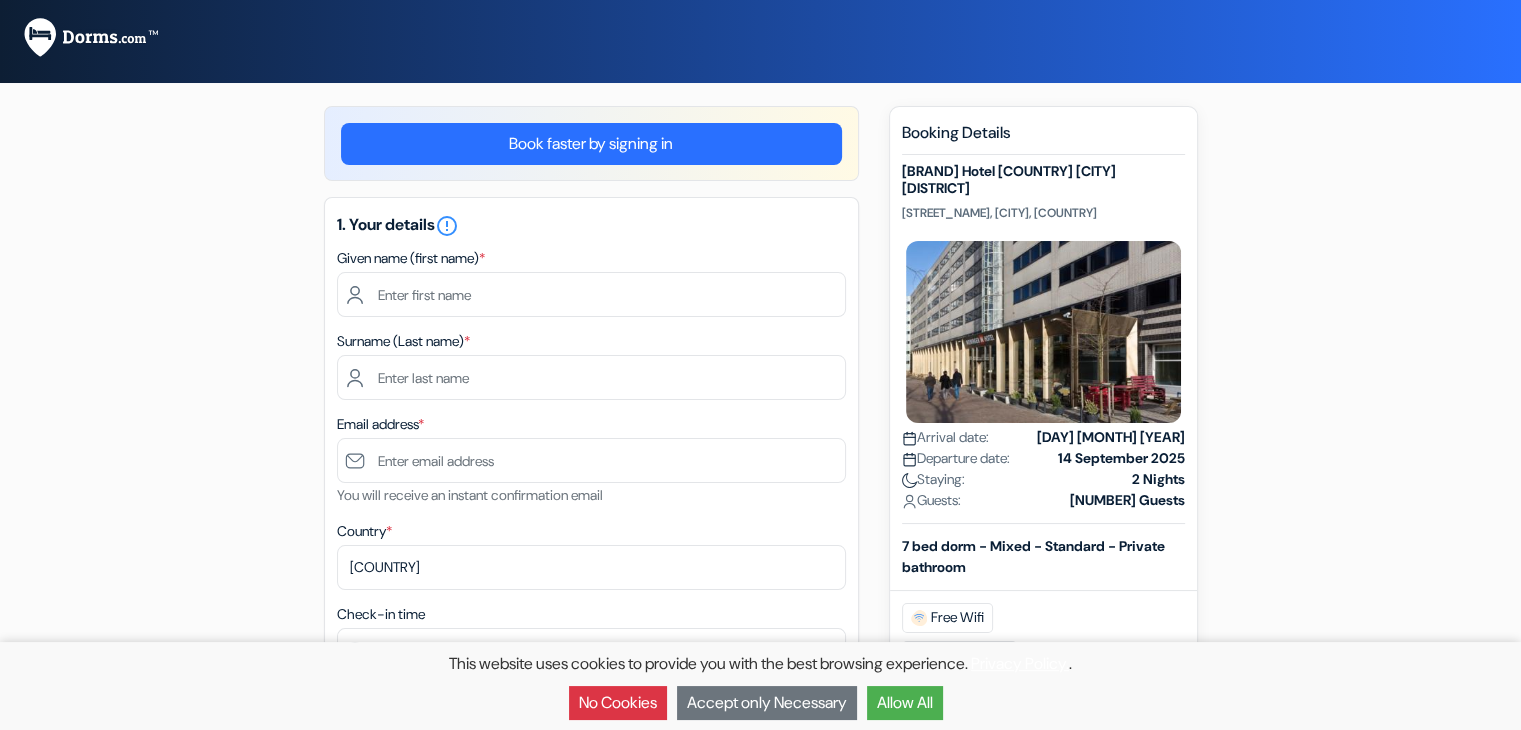 scroll, scrollTop: 0, scrollLeft: 0, axis: both 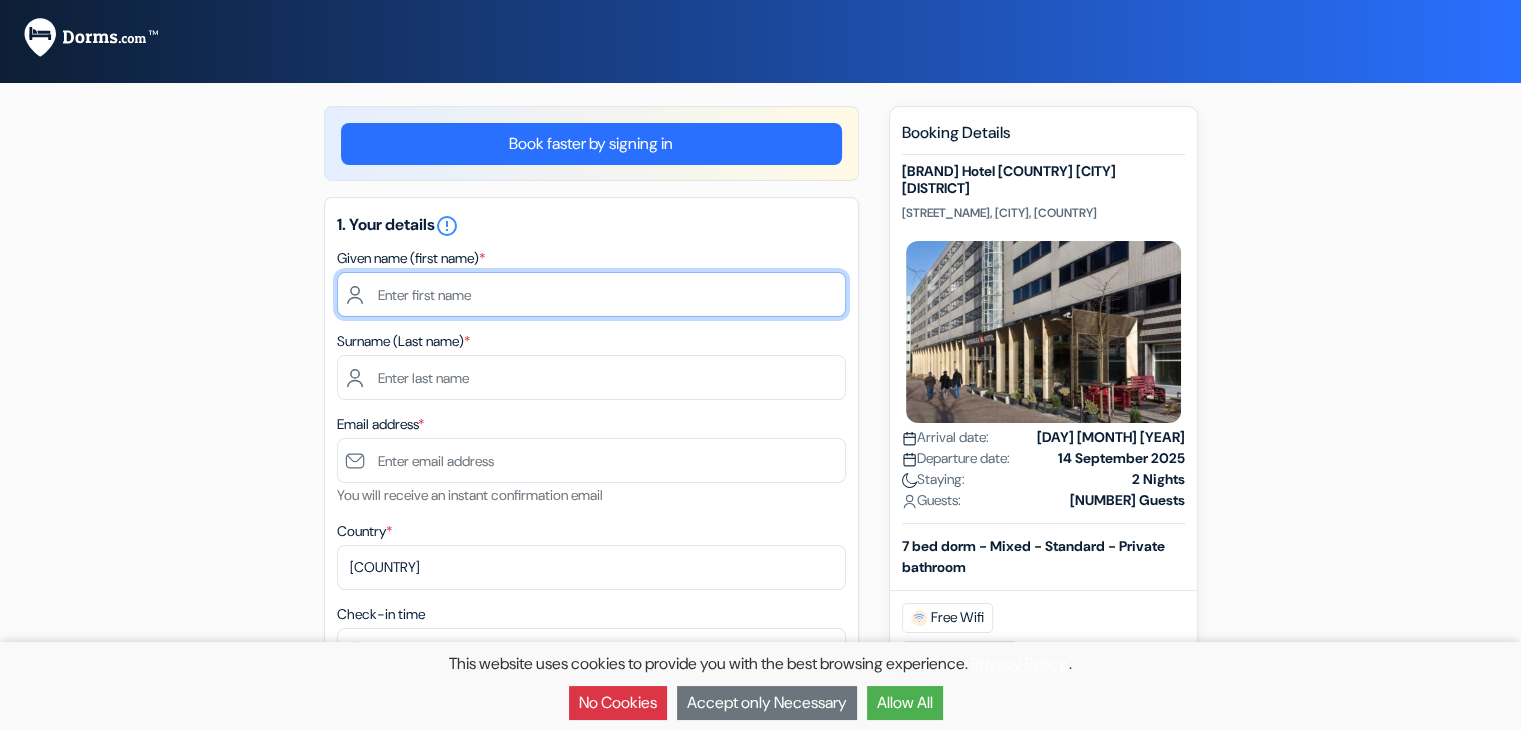 click at bounding box center (591, 294) 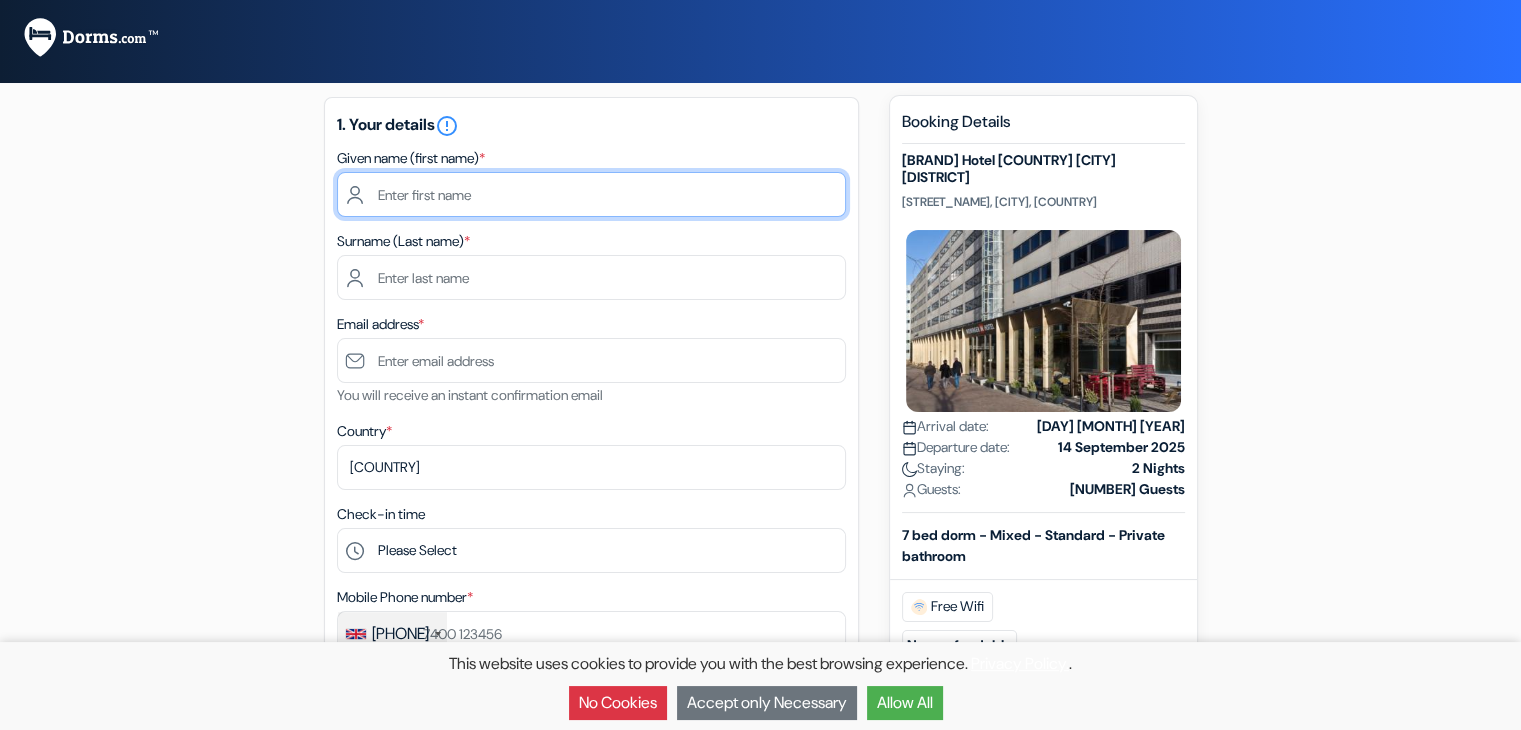 scroll, scrollTop: 0, scrollLeft: 0, axis: both 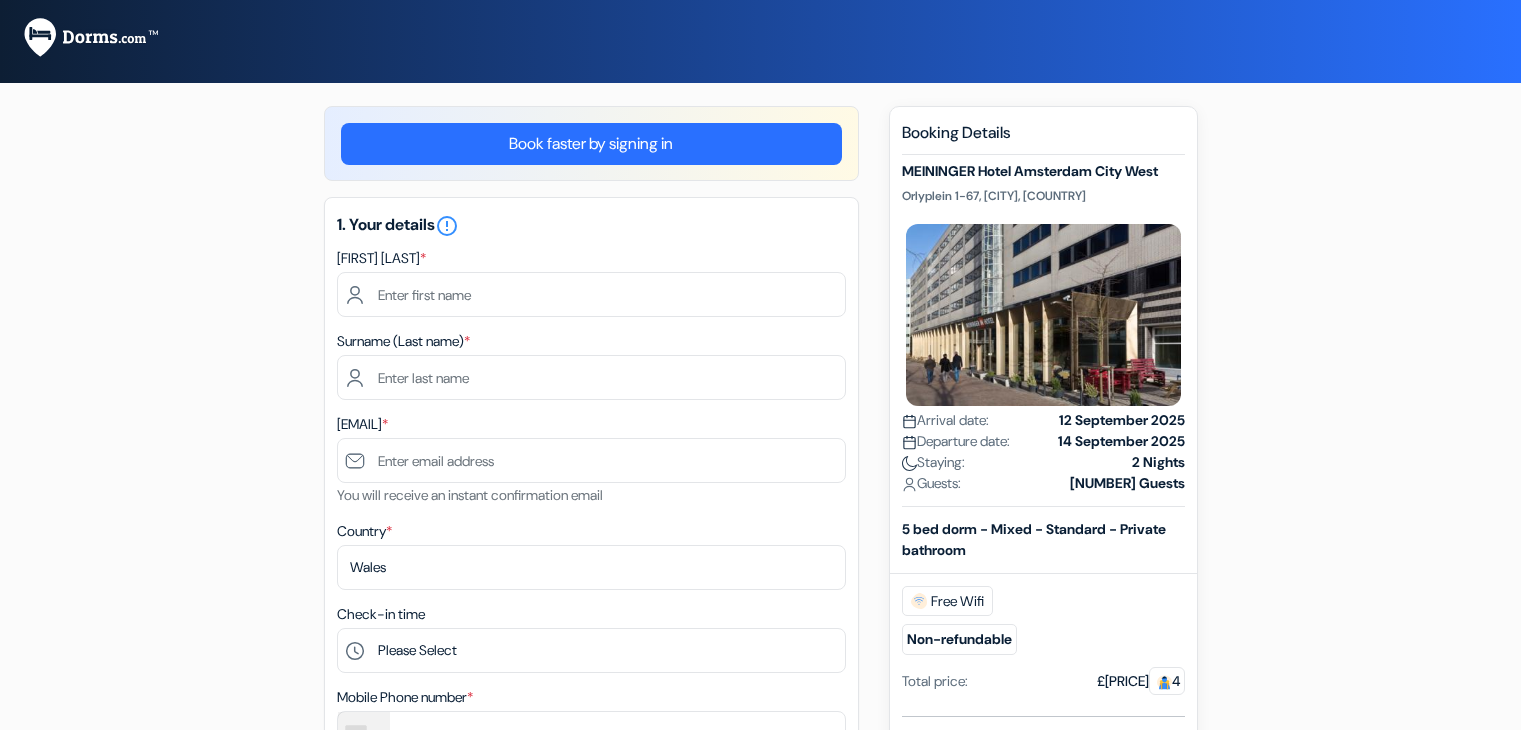 select on "256" 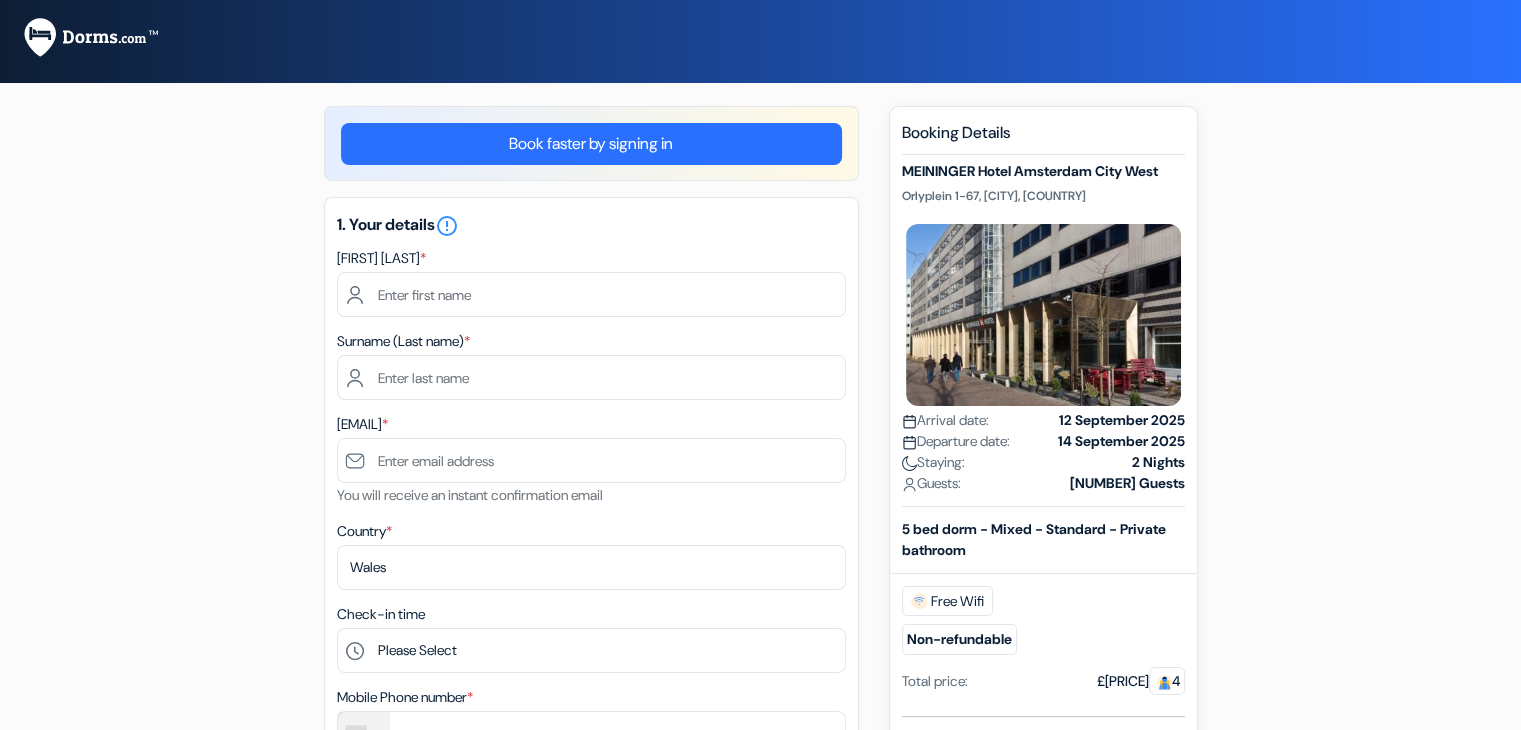 scroll, scrollTop: 0, scrollLeft: 0, axis: both 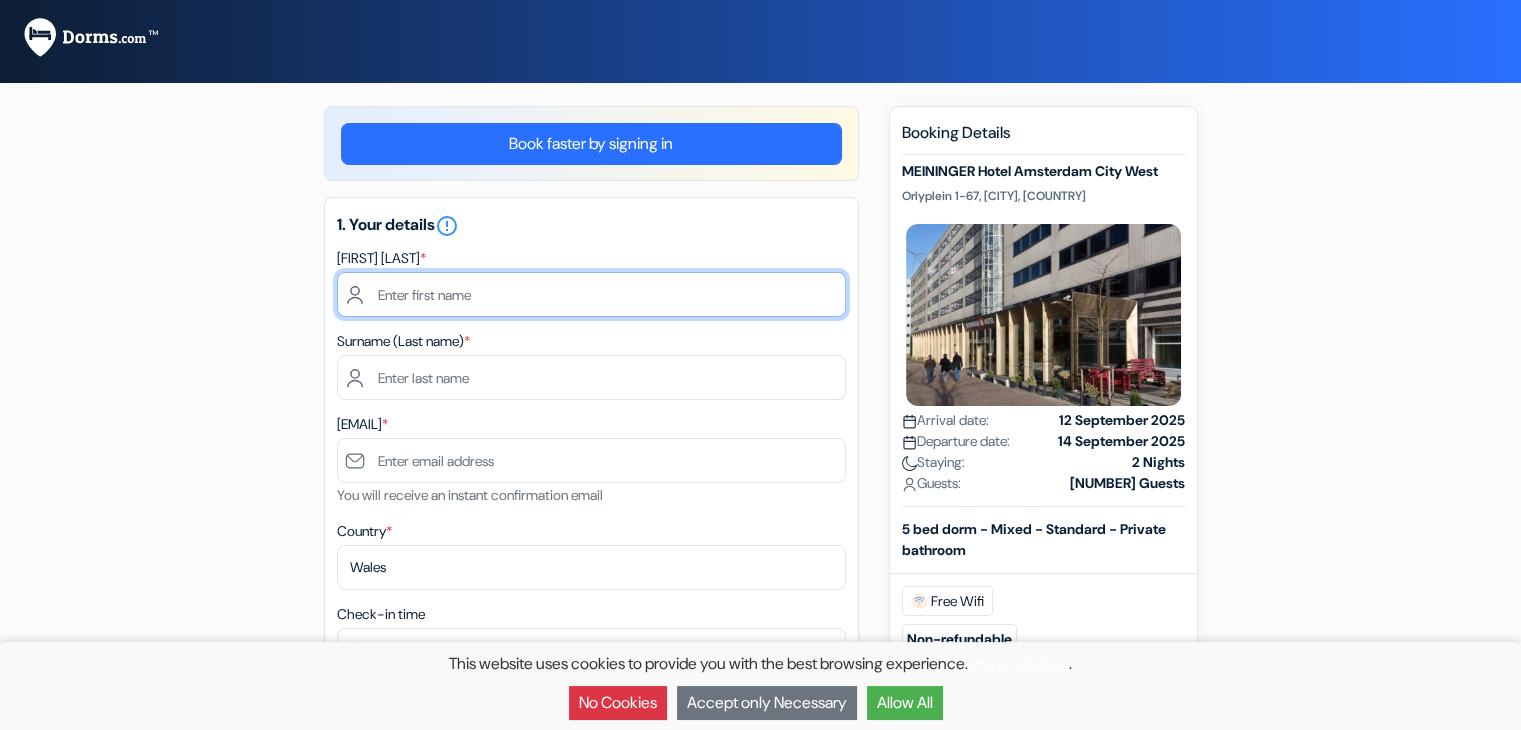 click at bounding box center (591, 294) 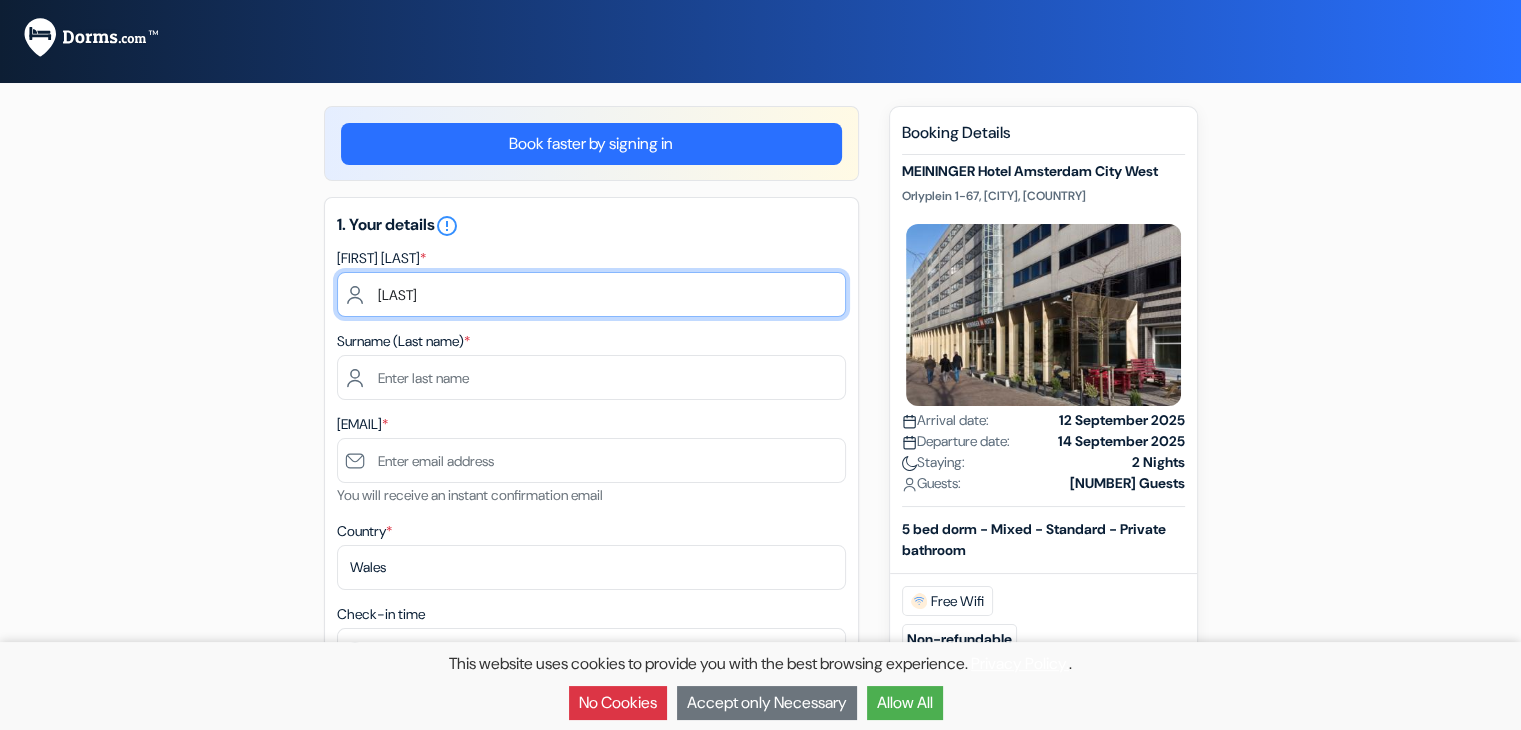 type on "[LAST]" 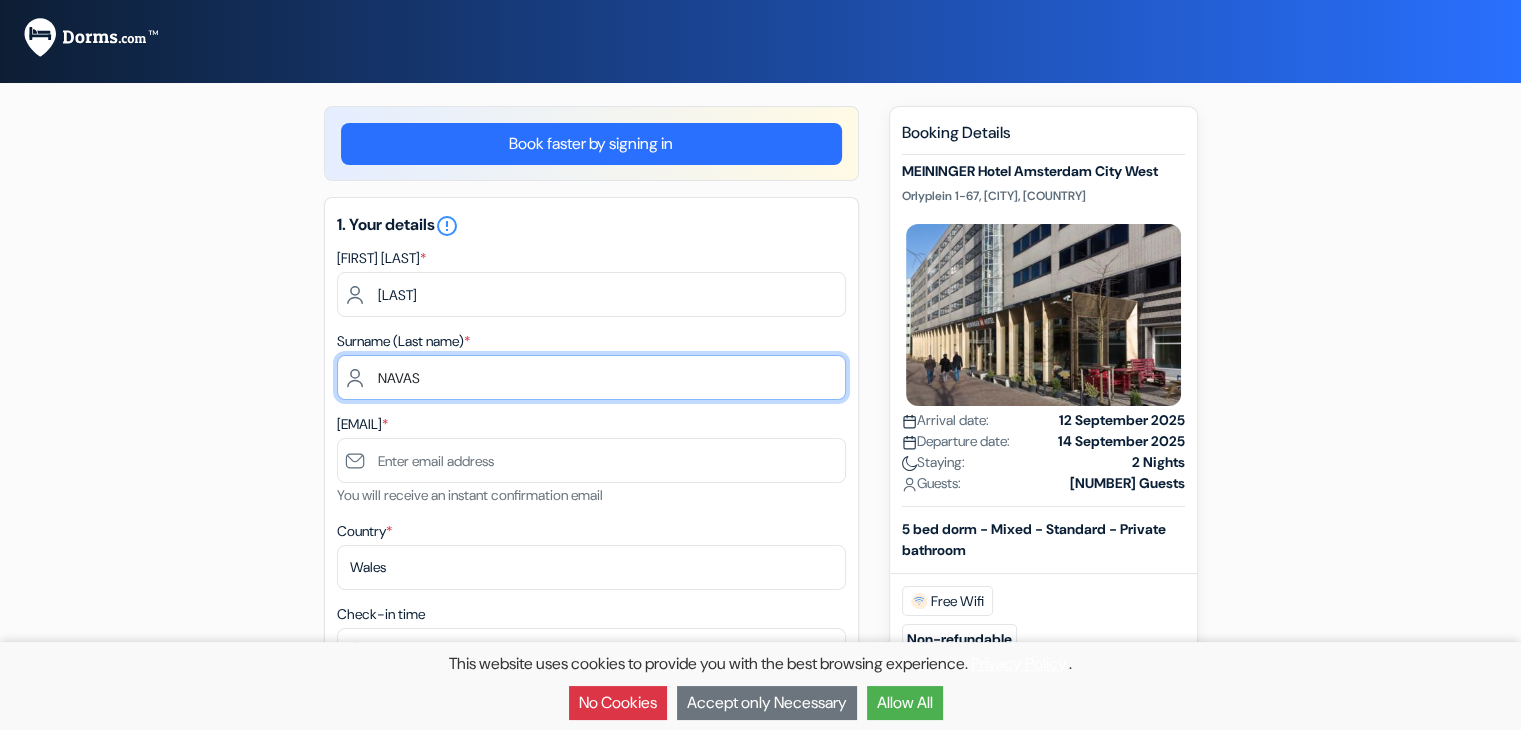 type on "NAVAS" 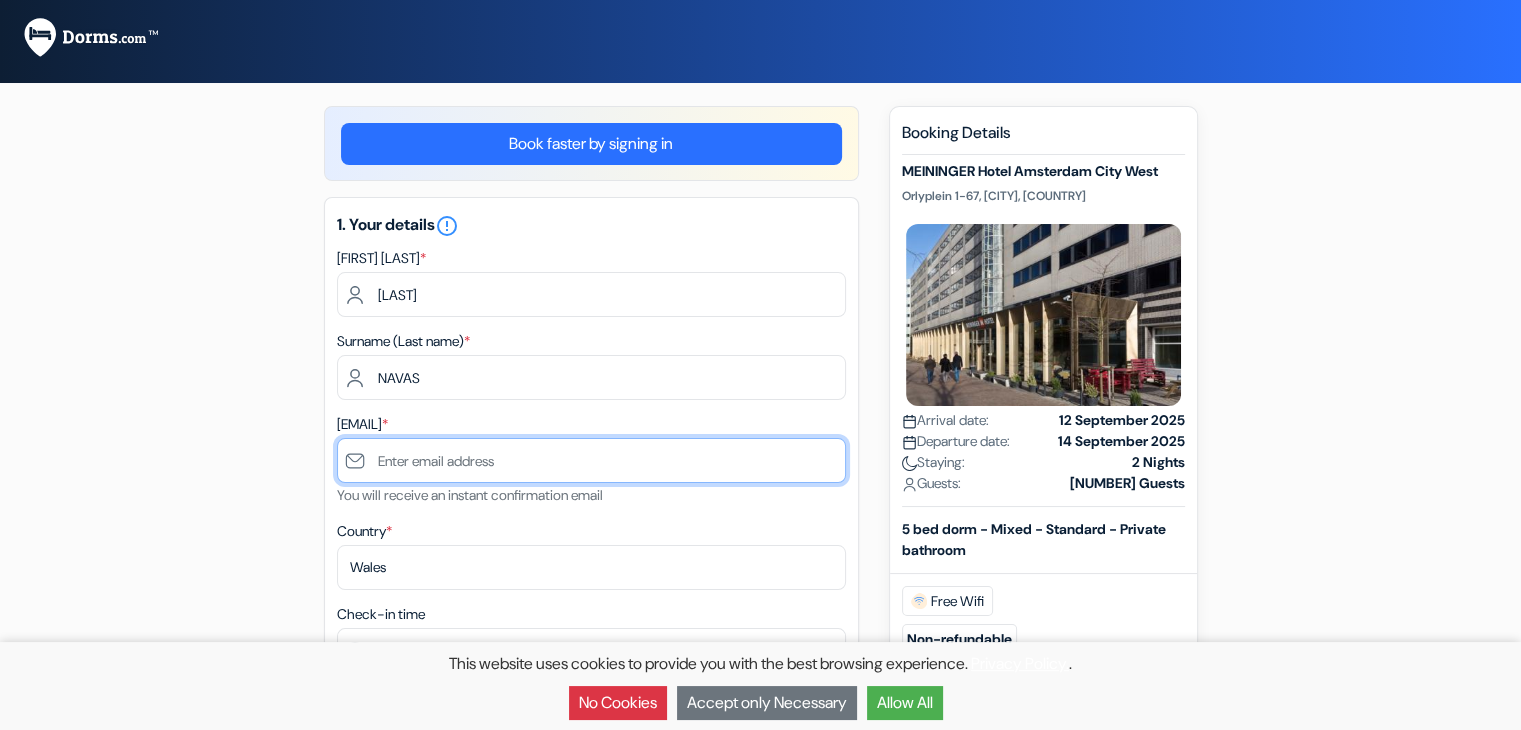 click at bounding box center [591, 460] 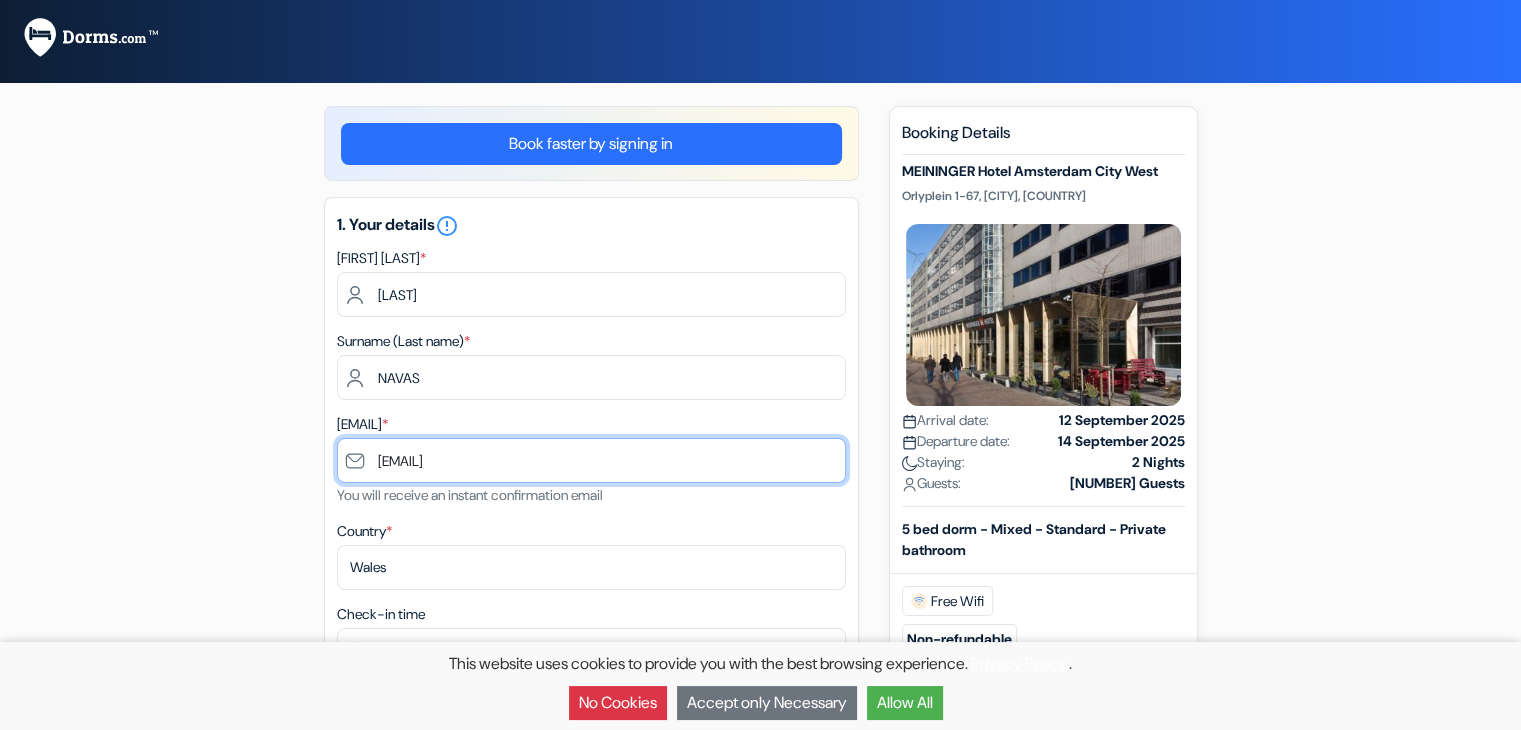 type on "fidhasn@gmail.com" 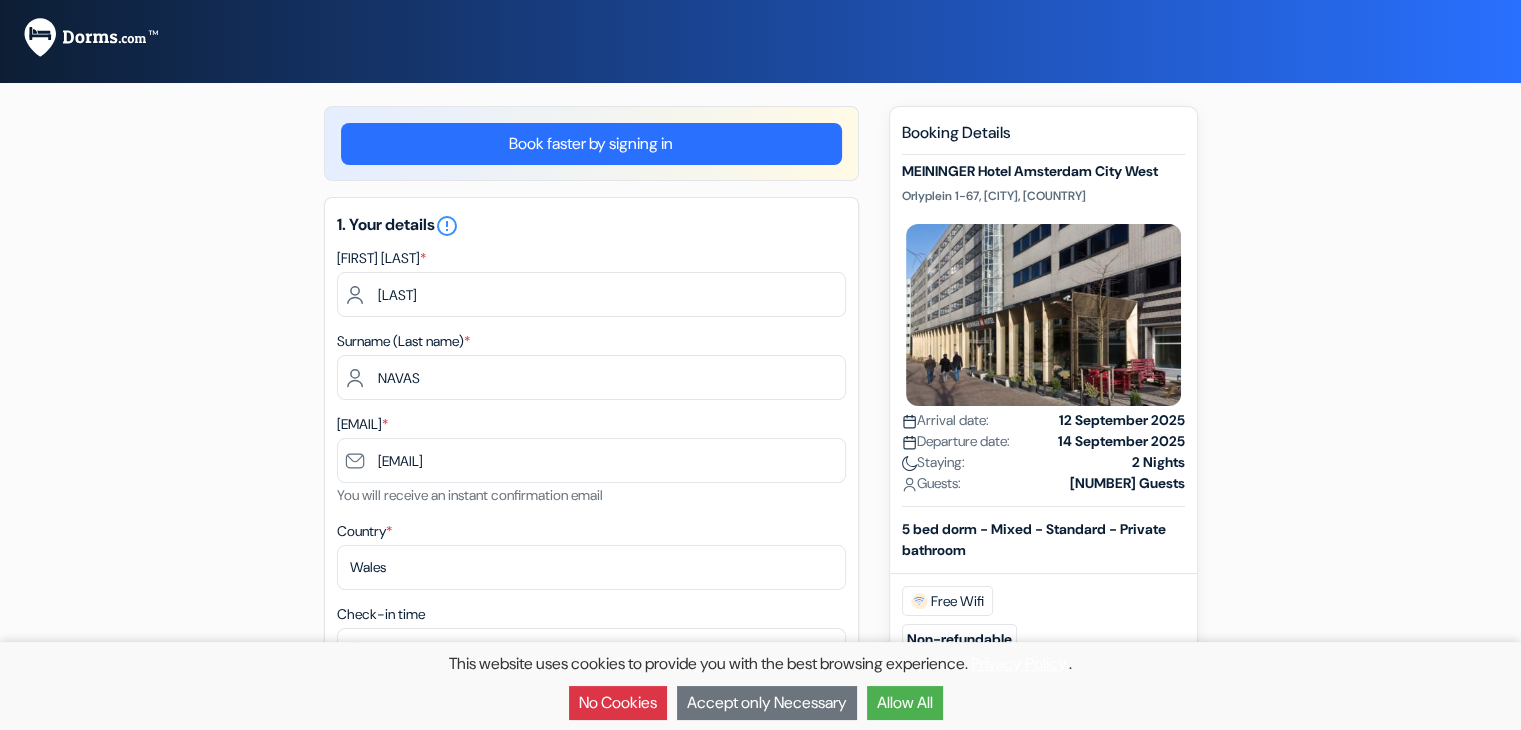 click on "add_box
MEININGER Hotel Amsterdam City West
Orlyplein 1-67,
Amsterdam,
Netherlands
Property Details
X
done done
*" at bounding box center [761, 900] 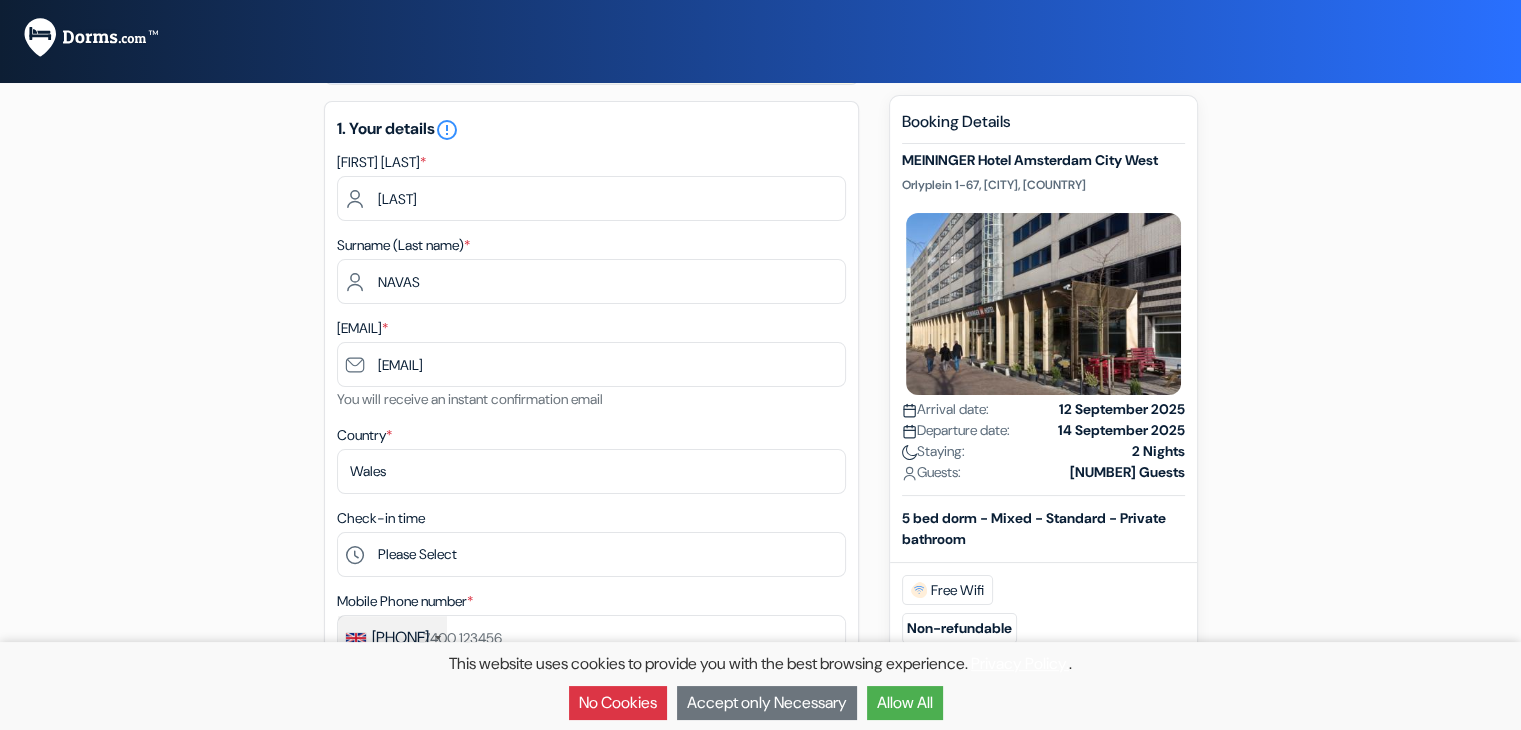 scroll, scrollTop: 100, scrollLeft: 0, axis: vertical 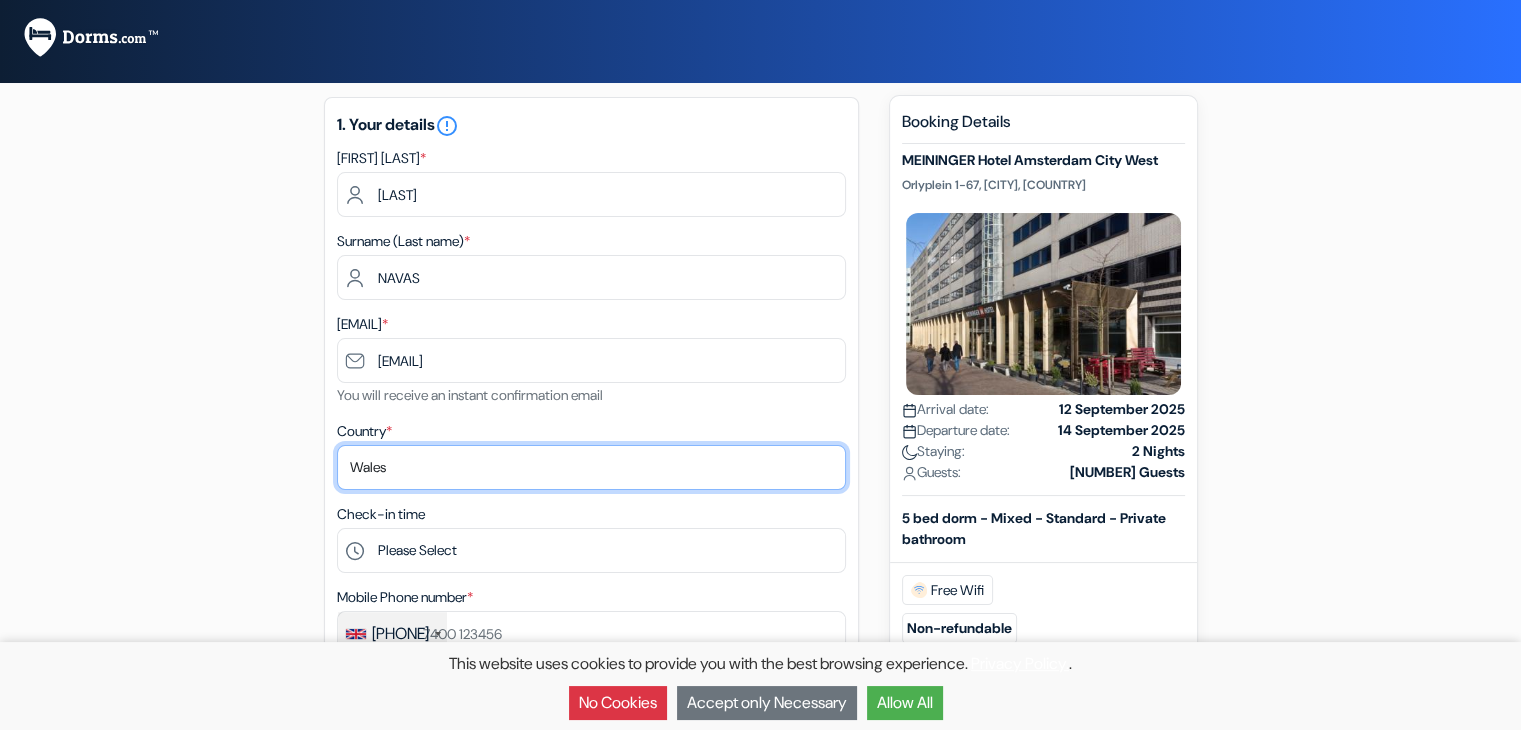 click on "Select country
Abkhazia
Afghanistan
Albania
Algeria
American Samoa
Andorra
Angola
Anguilla" at bounding box center [591, 467] 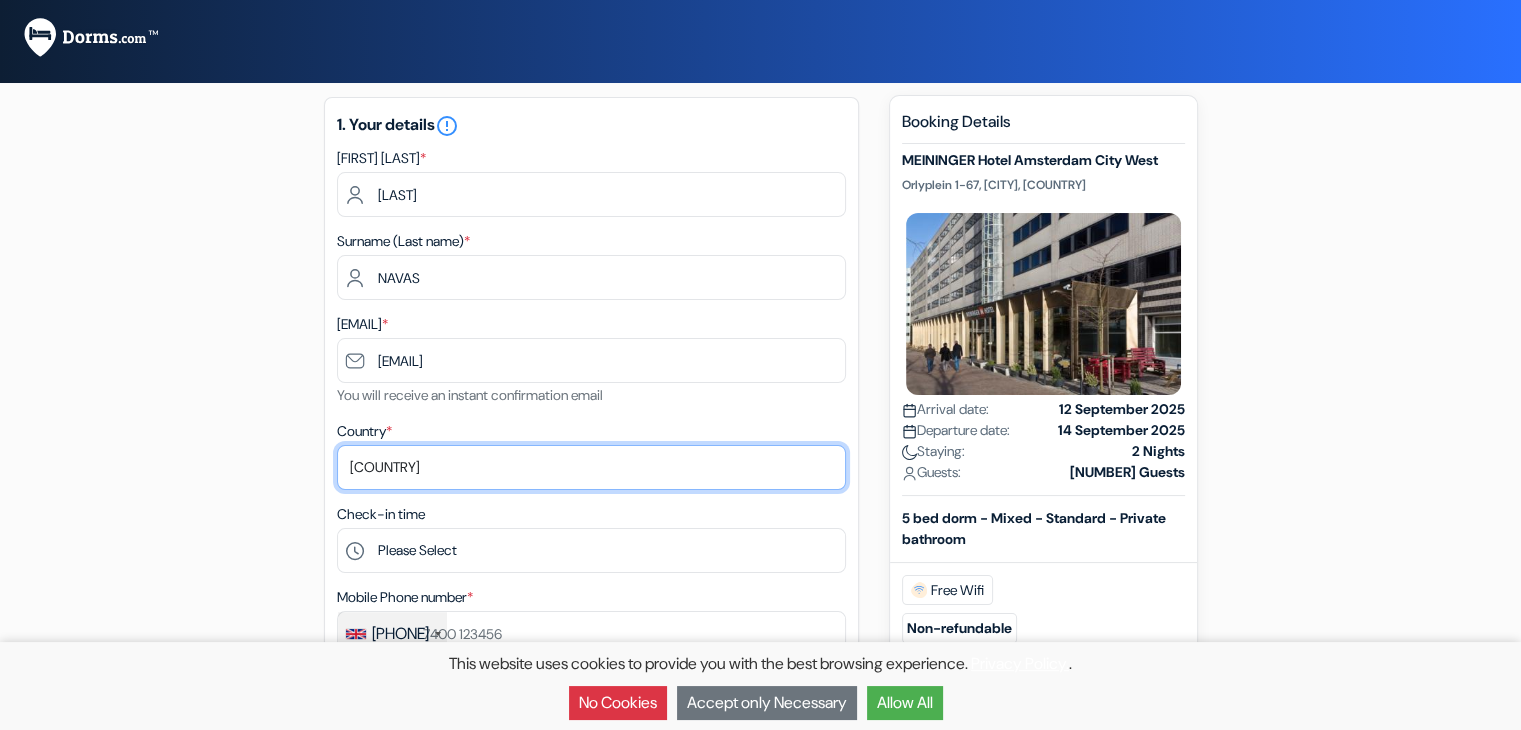 click on "Select country
Abkhazia
Afghanistan
Albania
Algeria
American Samoa
Andorra
Angola
Anguilla" at bounding box center [591, 467] 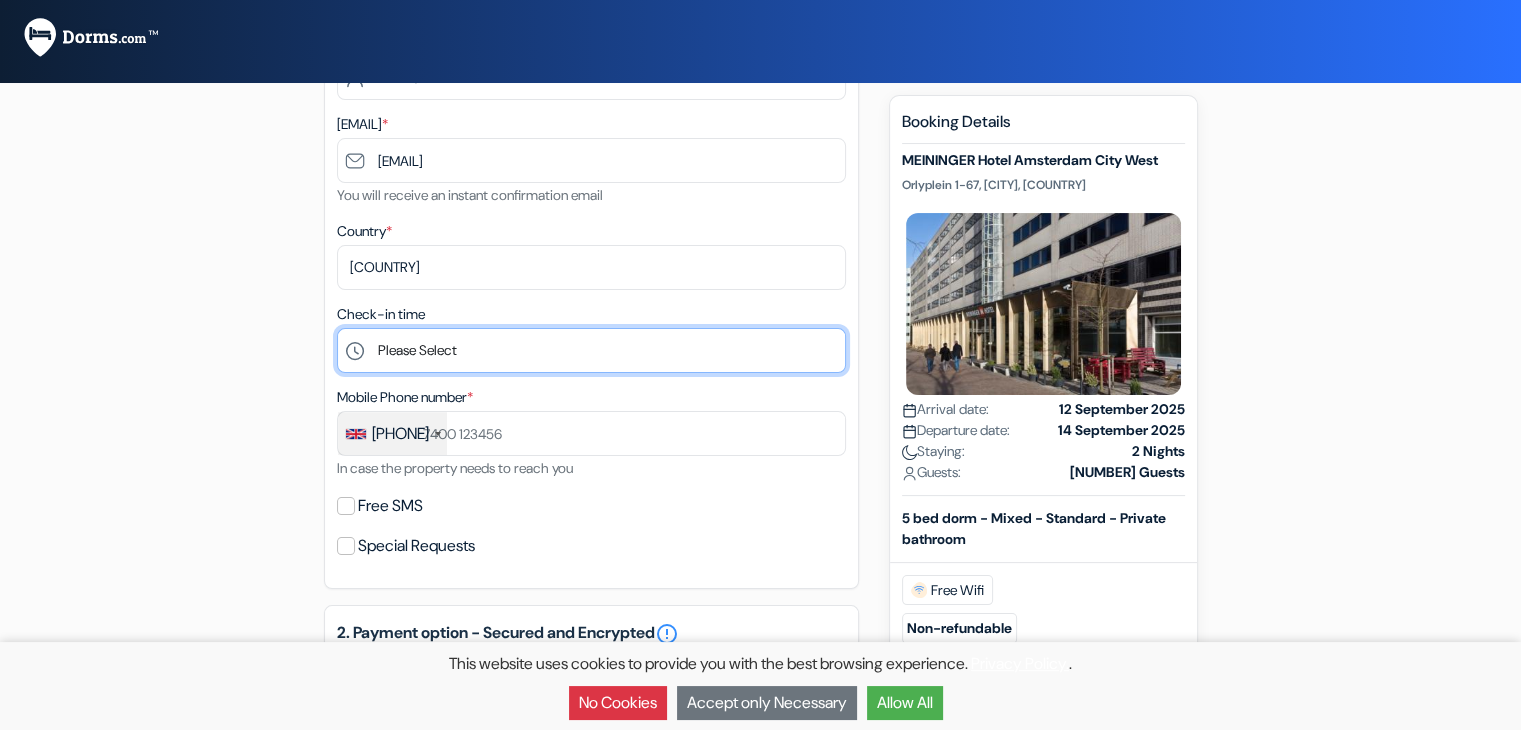 click on "Please Select
1:00
2:00
3:00
4:00
5:00
6:00
7:00
8:00
9:00
10:00
11:00
12:00 13:00 14:00 15:00" at bounding box center [591, 350] 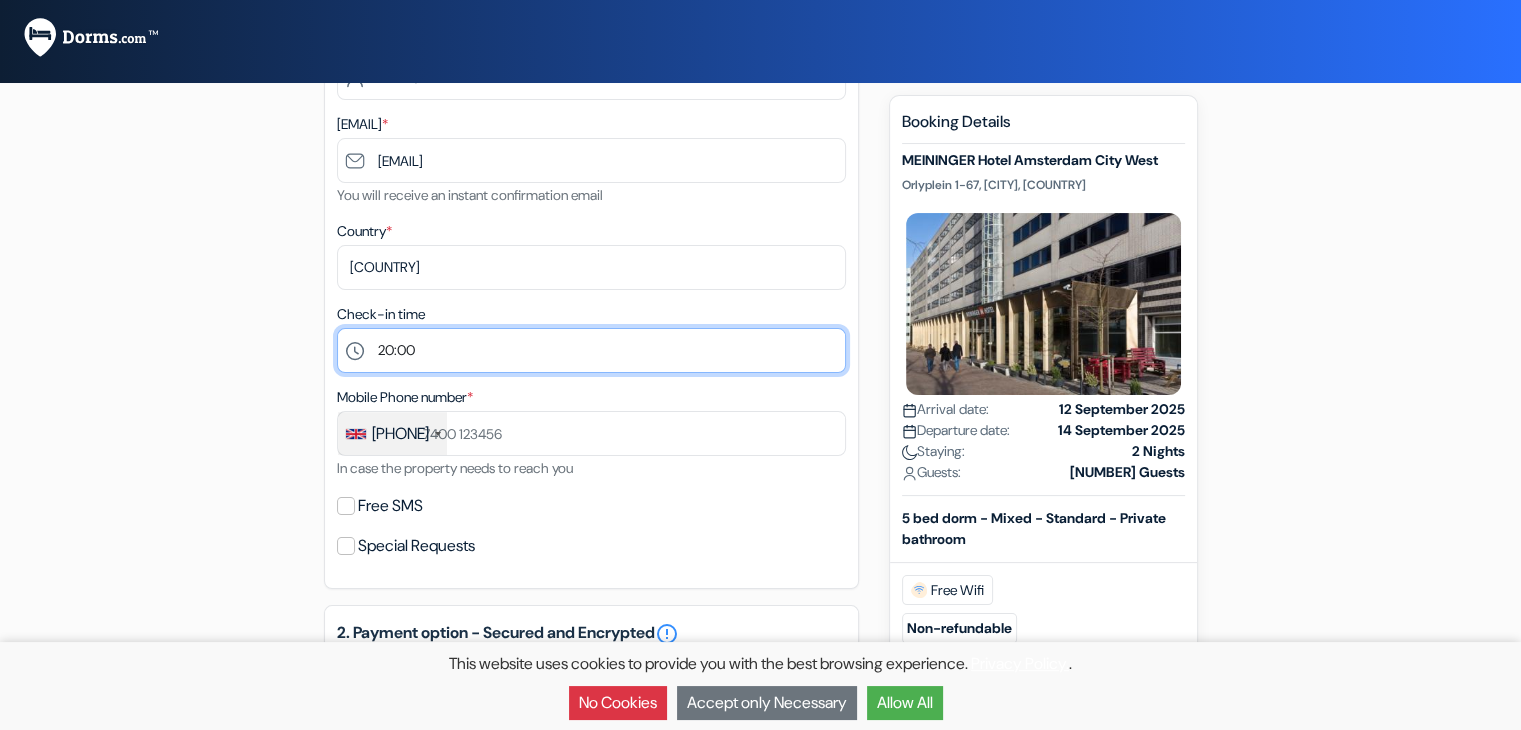 click on "Please Select
1:00
2:00
3:00
4:00
5:00
6:00
7:00
8:00
9:00
10:00
11:00
12:00 13:00 14:00 15:00" at bounding box center (591, 350) 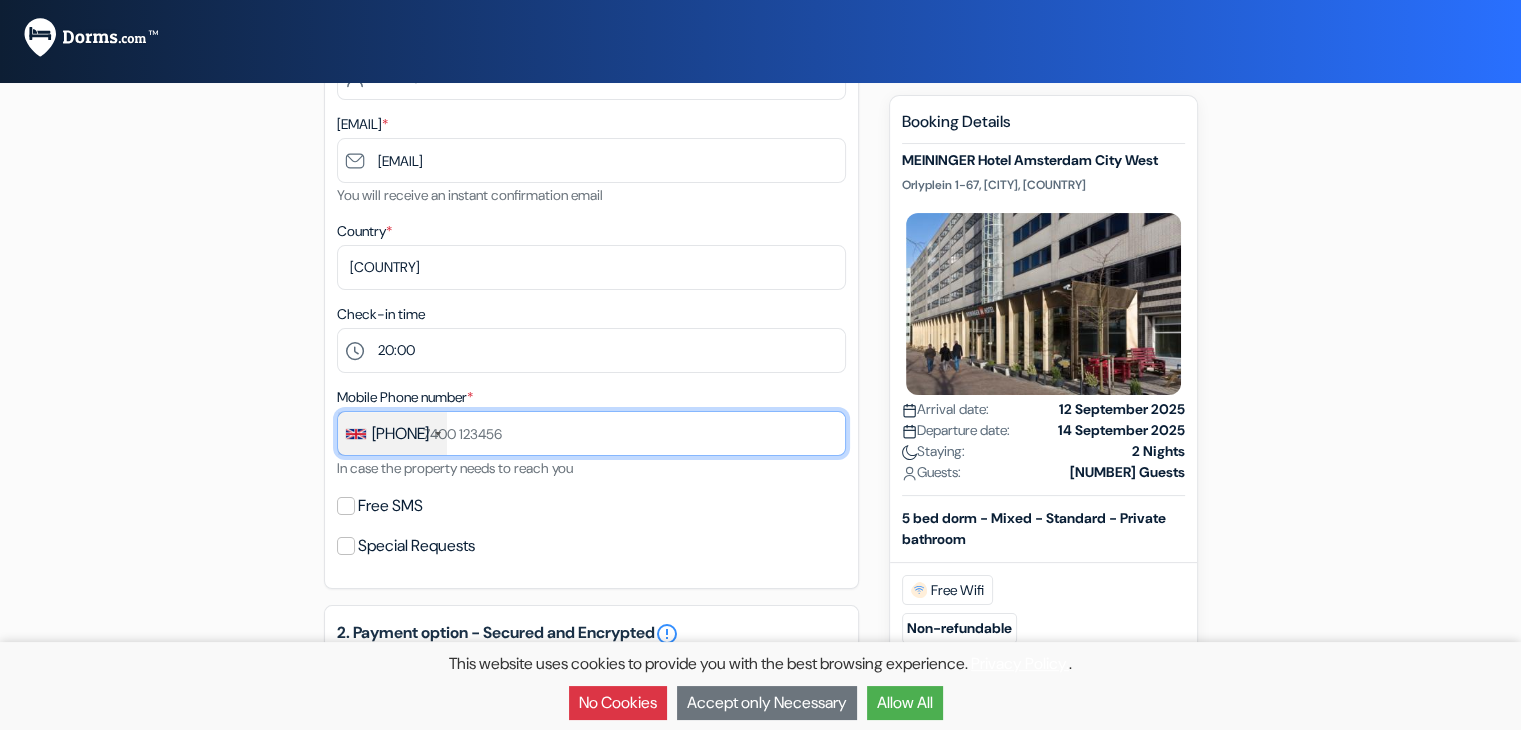click at bounding box center (591, 433) 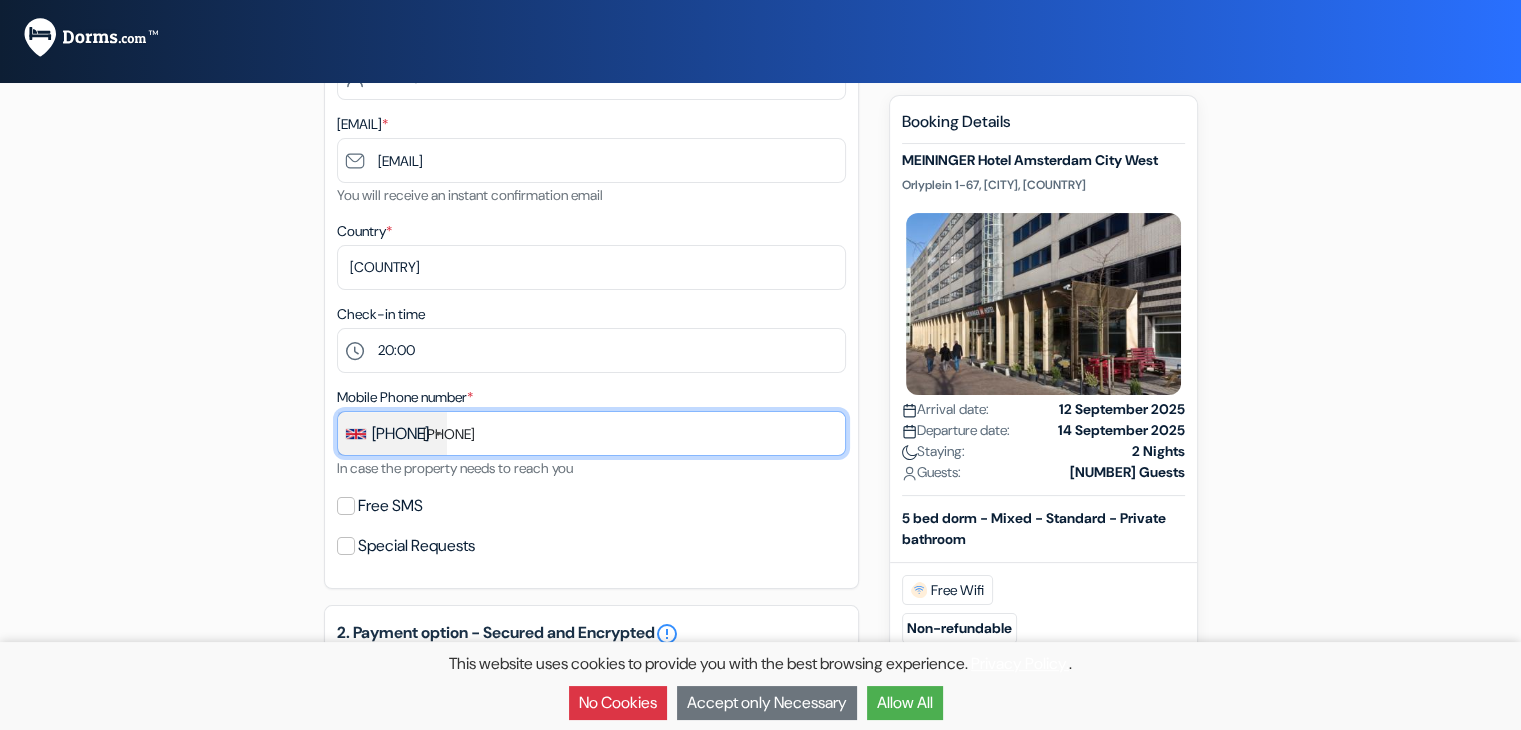 type on "7920246415" 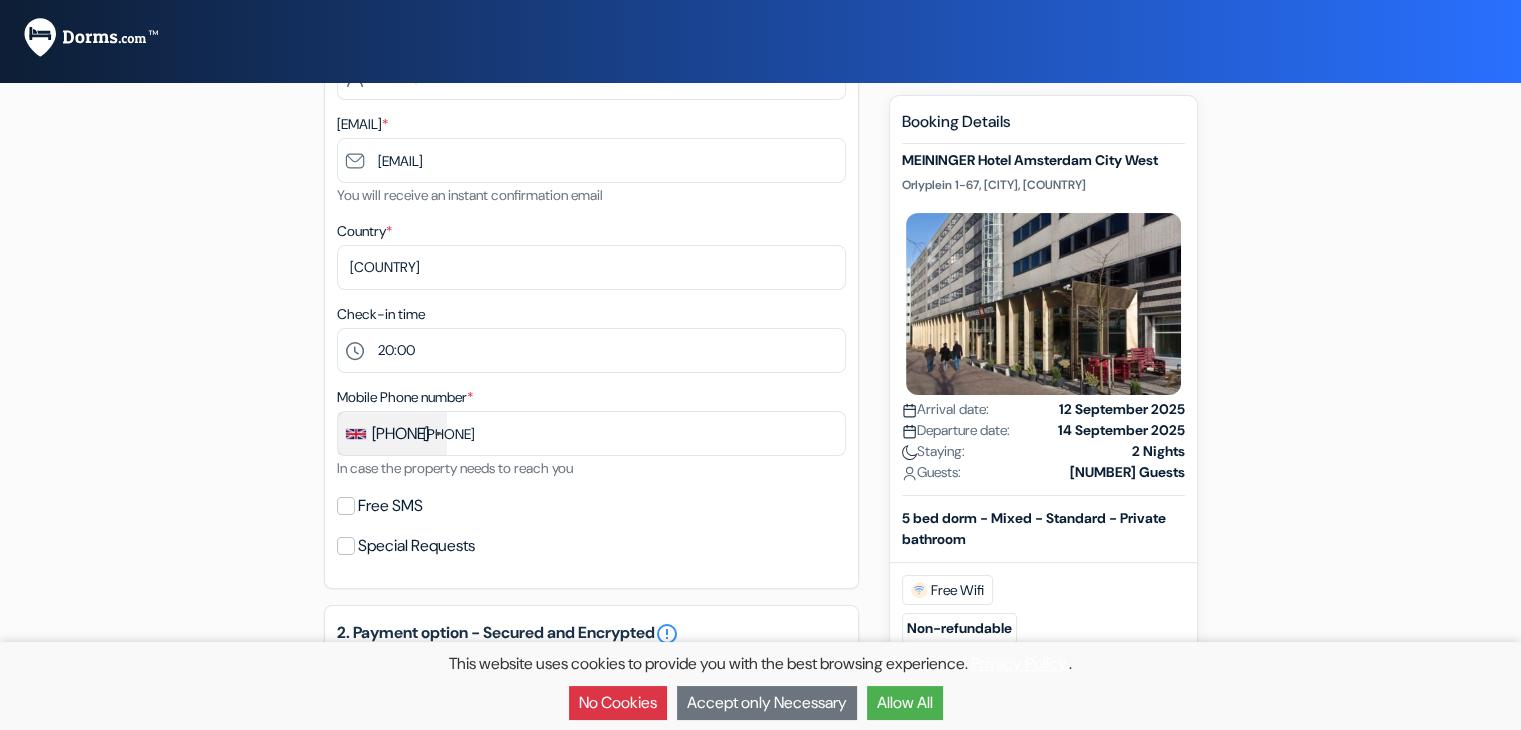 click on "add_box
MEININGER Hotel Amsterdam City West
Orlyplein 1-67,
Amsterdam,
Netherlands
Property Details
X
done done
*" at bounding box center (761, 600) 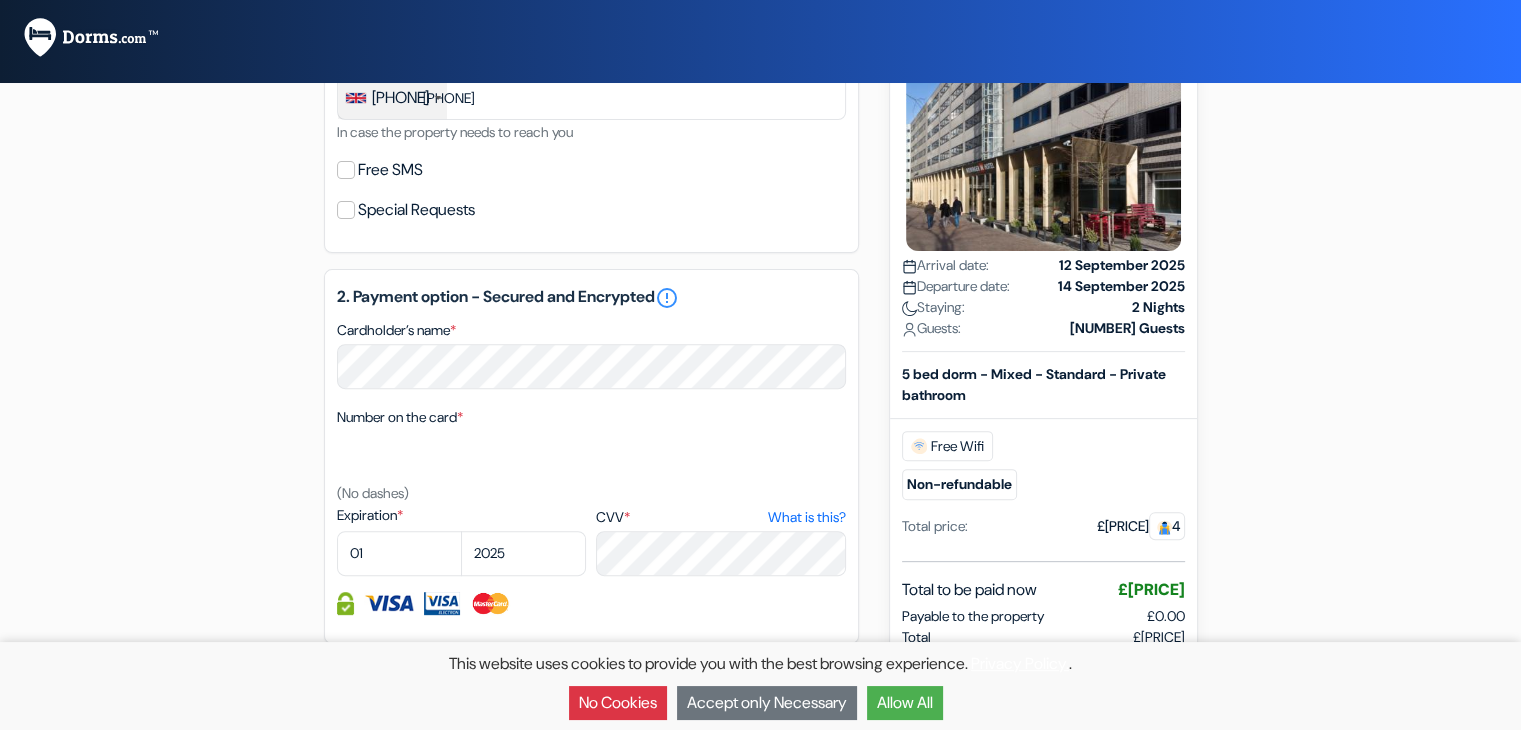 scroll, scrollTop: 700, scrollLeft: 0, axis: vertical 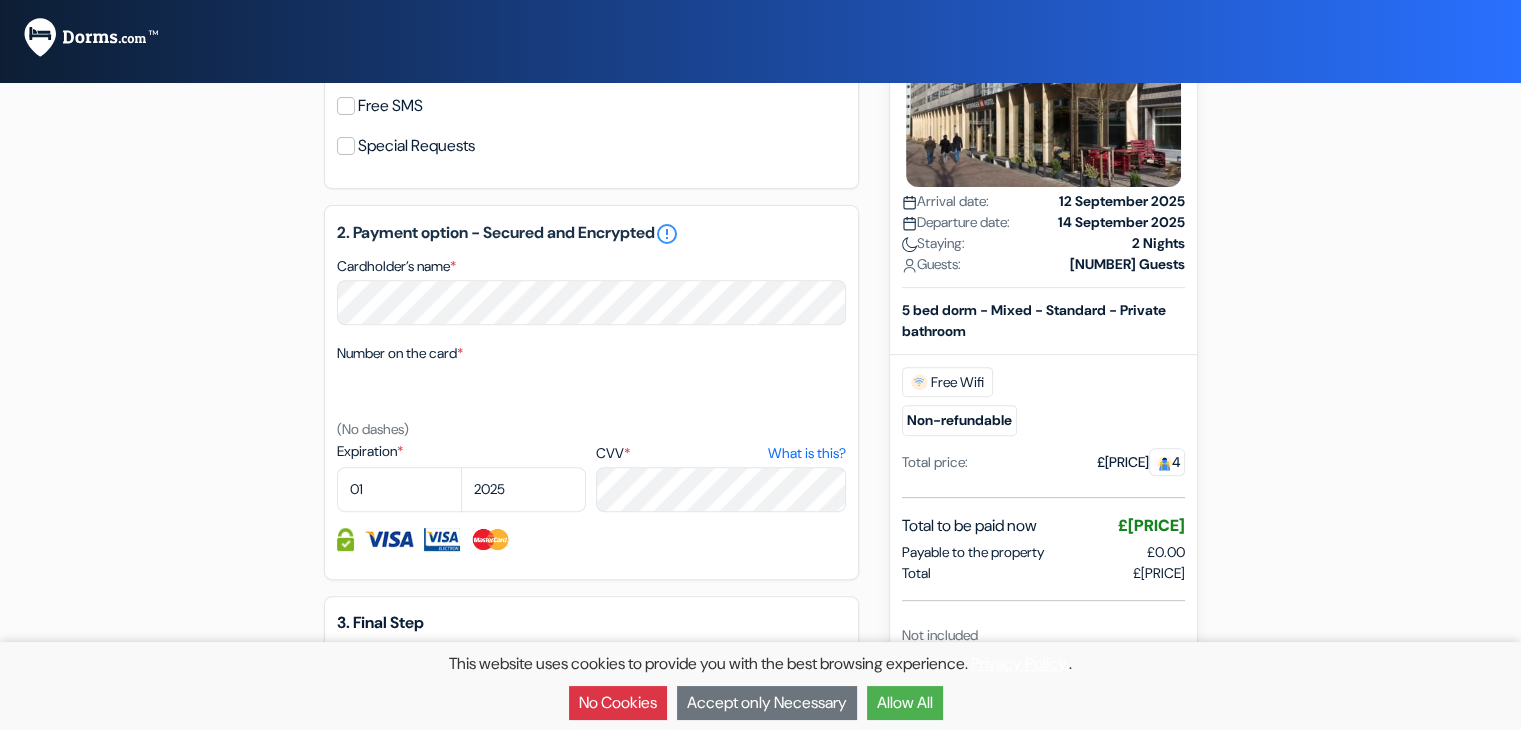 click on "add_box
MEININGER Hotel Amsterdam City West
Orlyplein 1-67,
Amsterdam,
Netherlands
Property Details
X
done done
*" at bounding box center (761, 200) 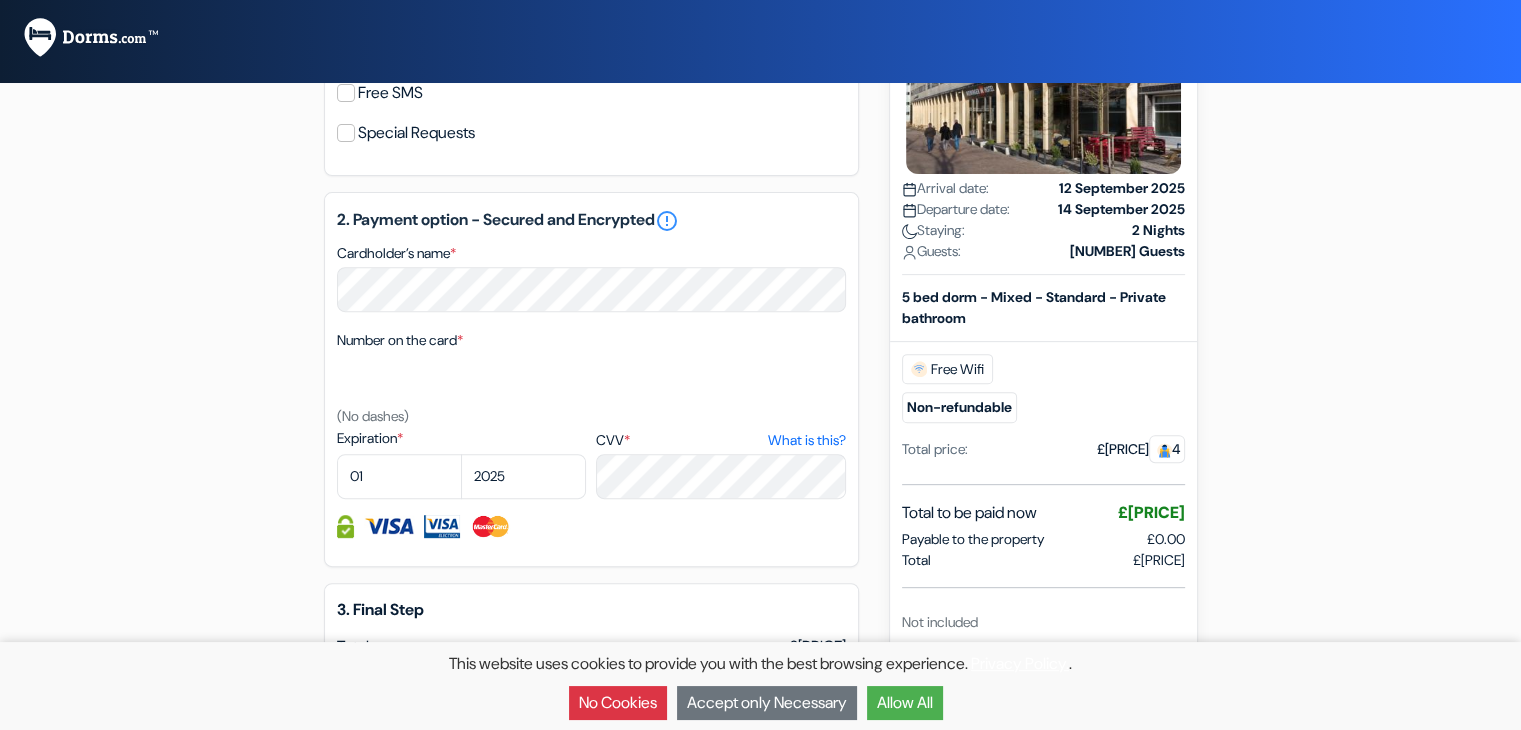 scroll, scrollTop: 988, scrollLeft: 0, axis: vertical 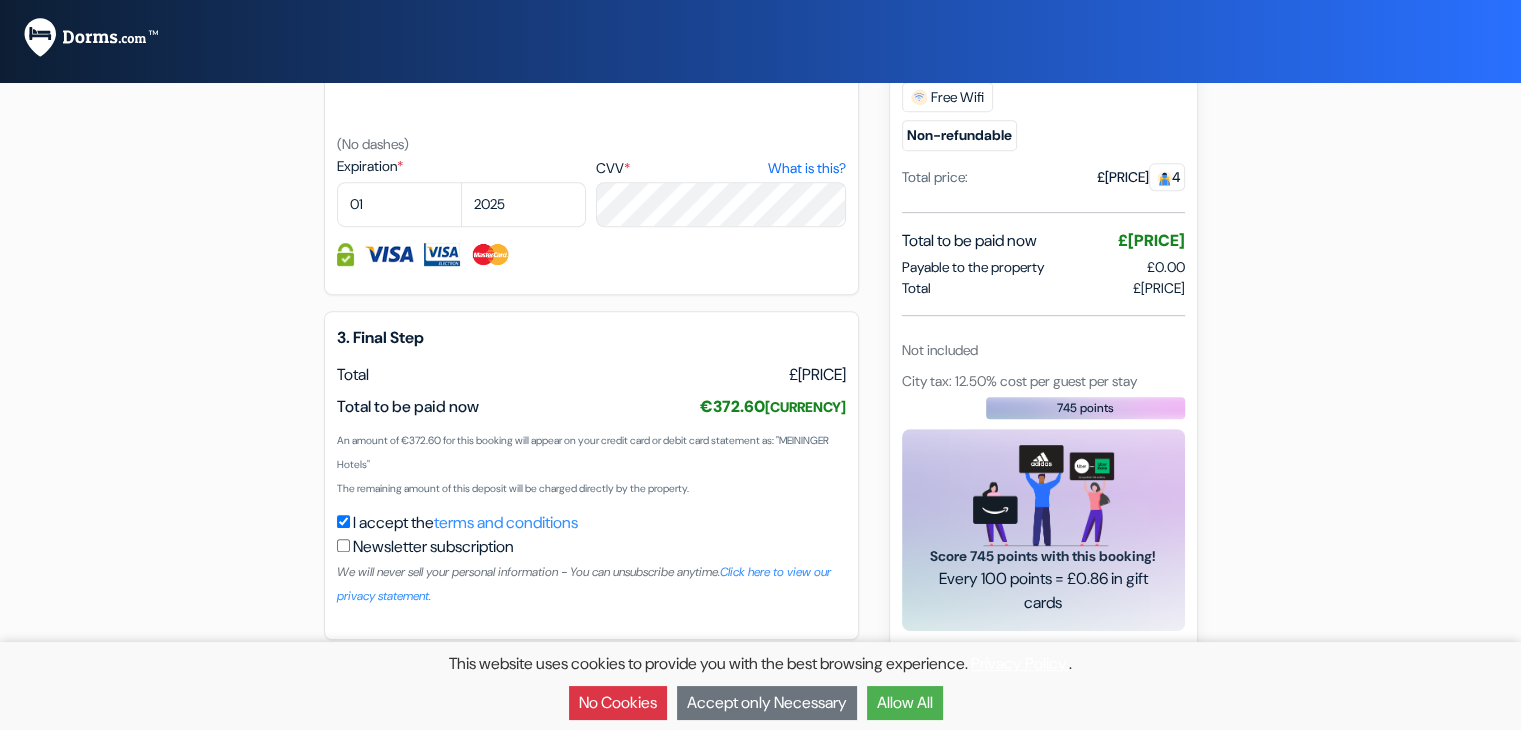 click on "Allow All" at bounding box center [905, 703] 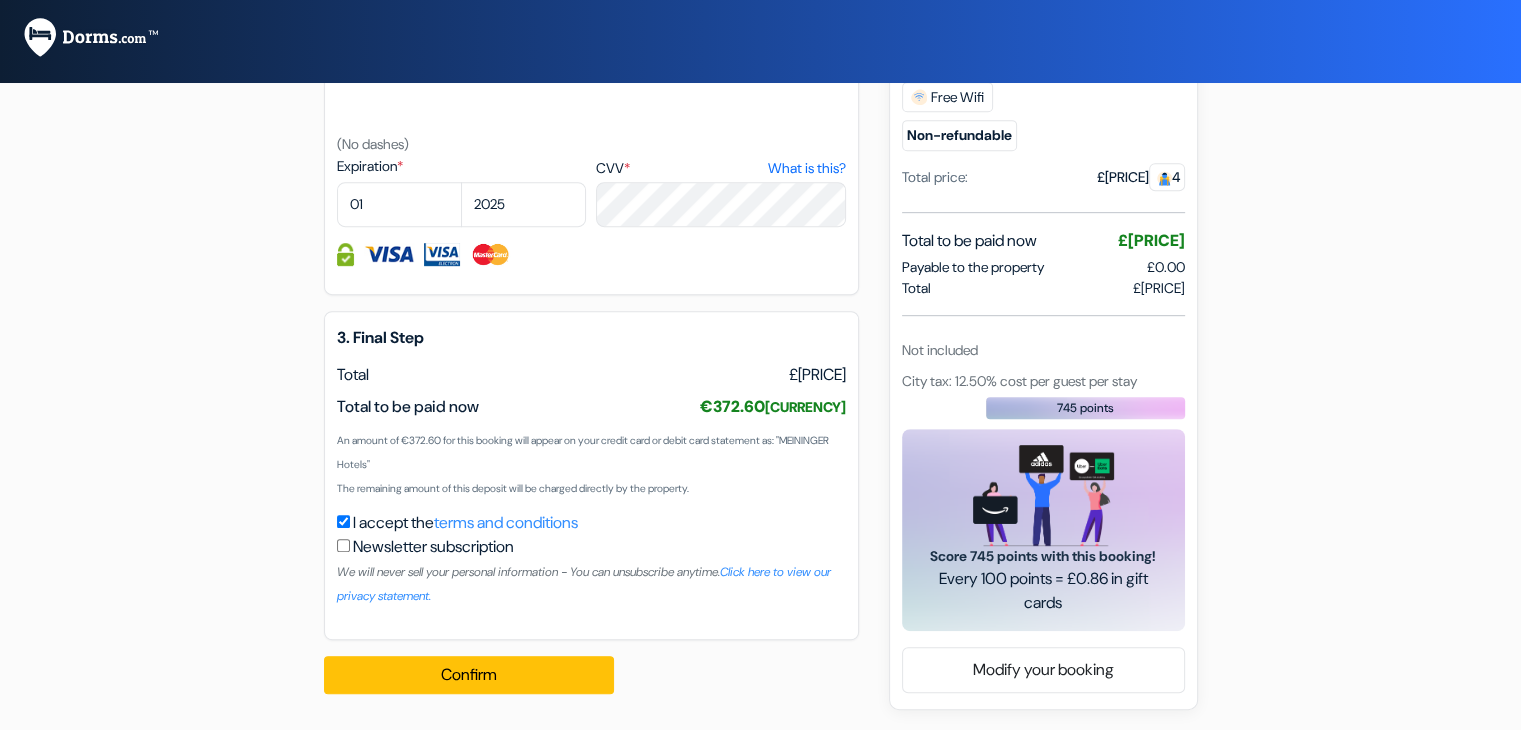 scroll, scrollTop: 0, scrollLeft: 0, axis: both 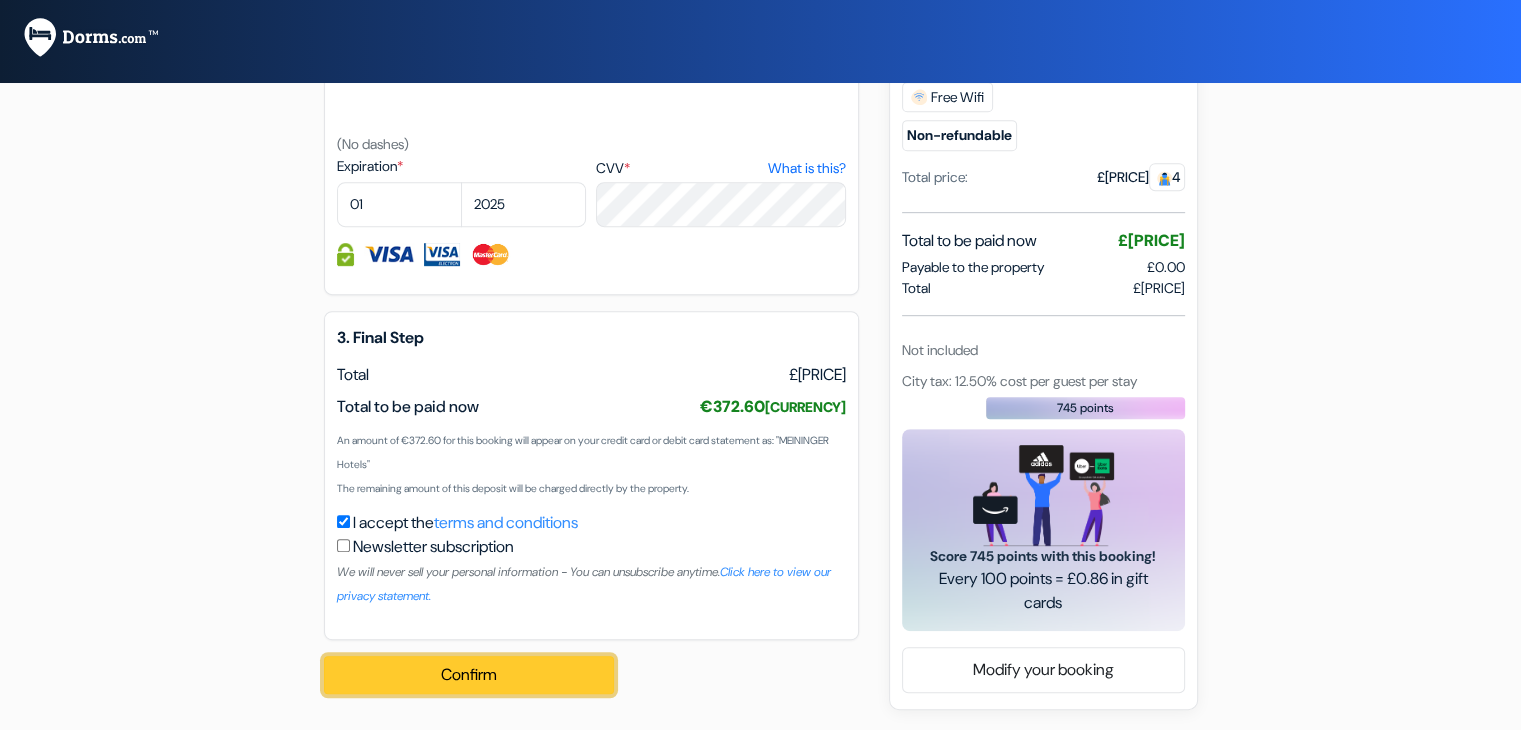 click on "Confirm
Loading..." at bounding box center [469, 675] 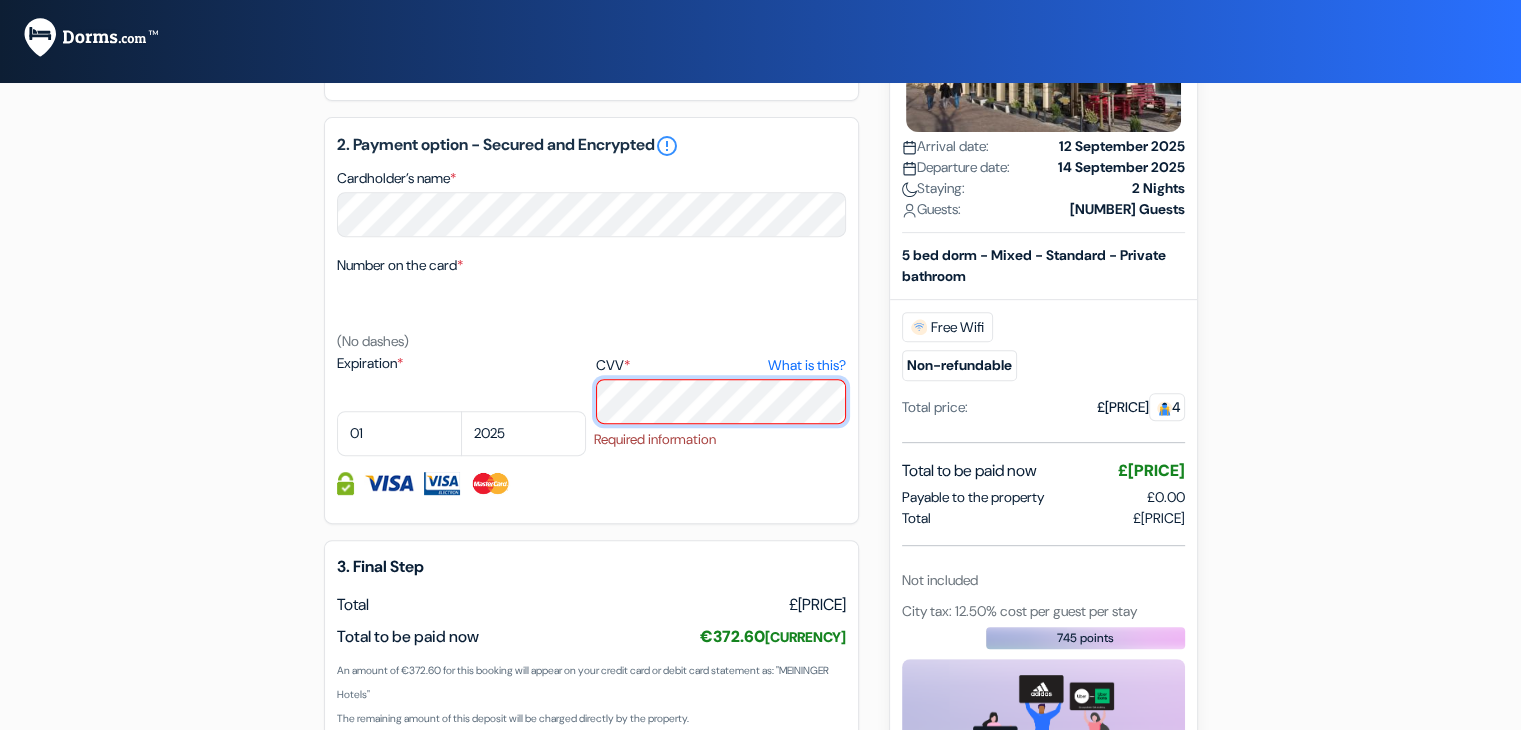 scroll, scrollTop: 688, scrollLeft: 0, axis: vertical 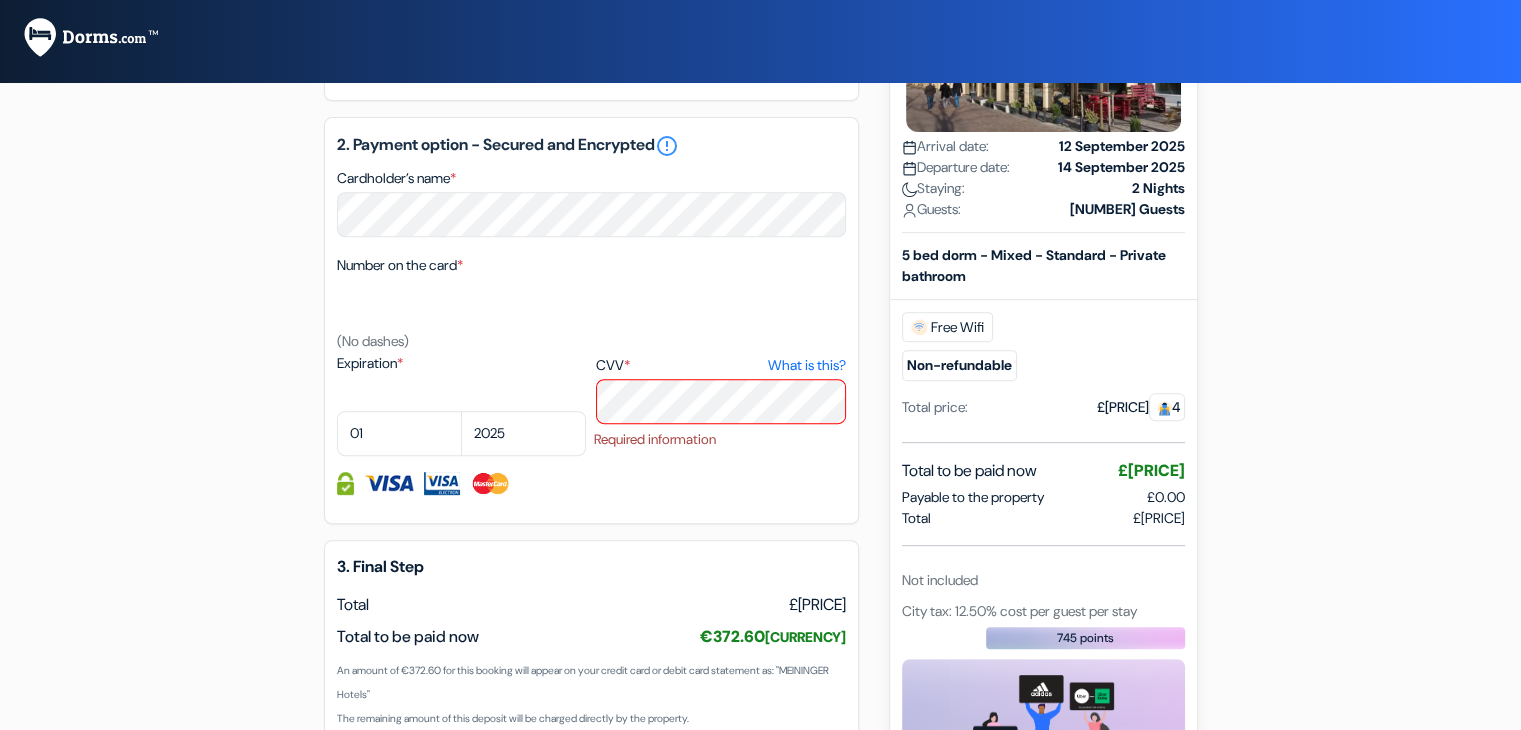 click on "Number on the card  *
(No dashes)" at bounding box center (591, 303) 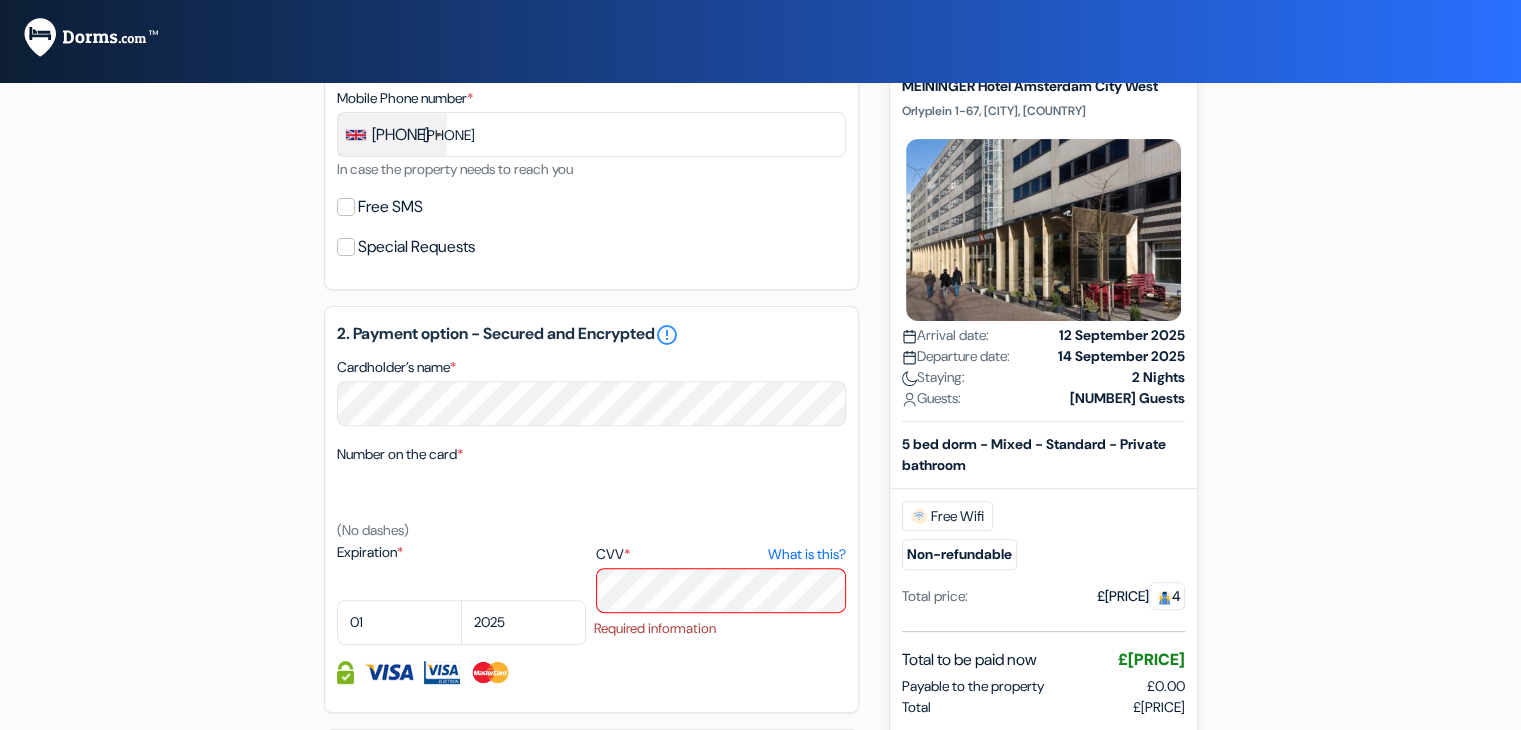 scroll, scrollTop: 600, scrollLeft: 0, axis: vertical 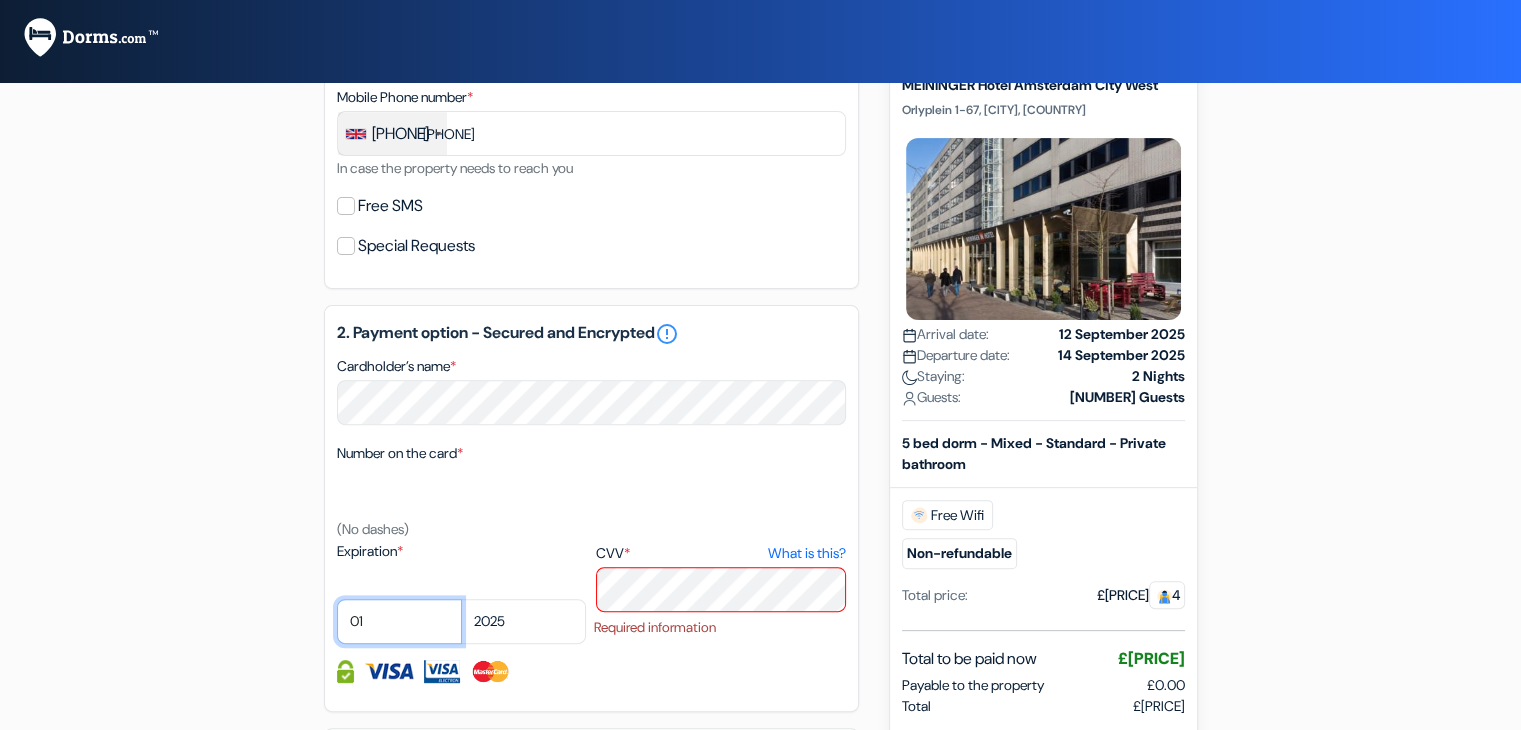 select on "11" 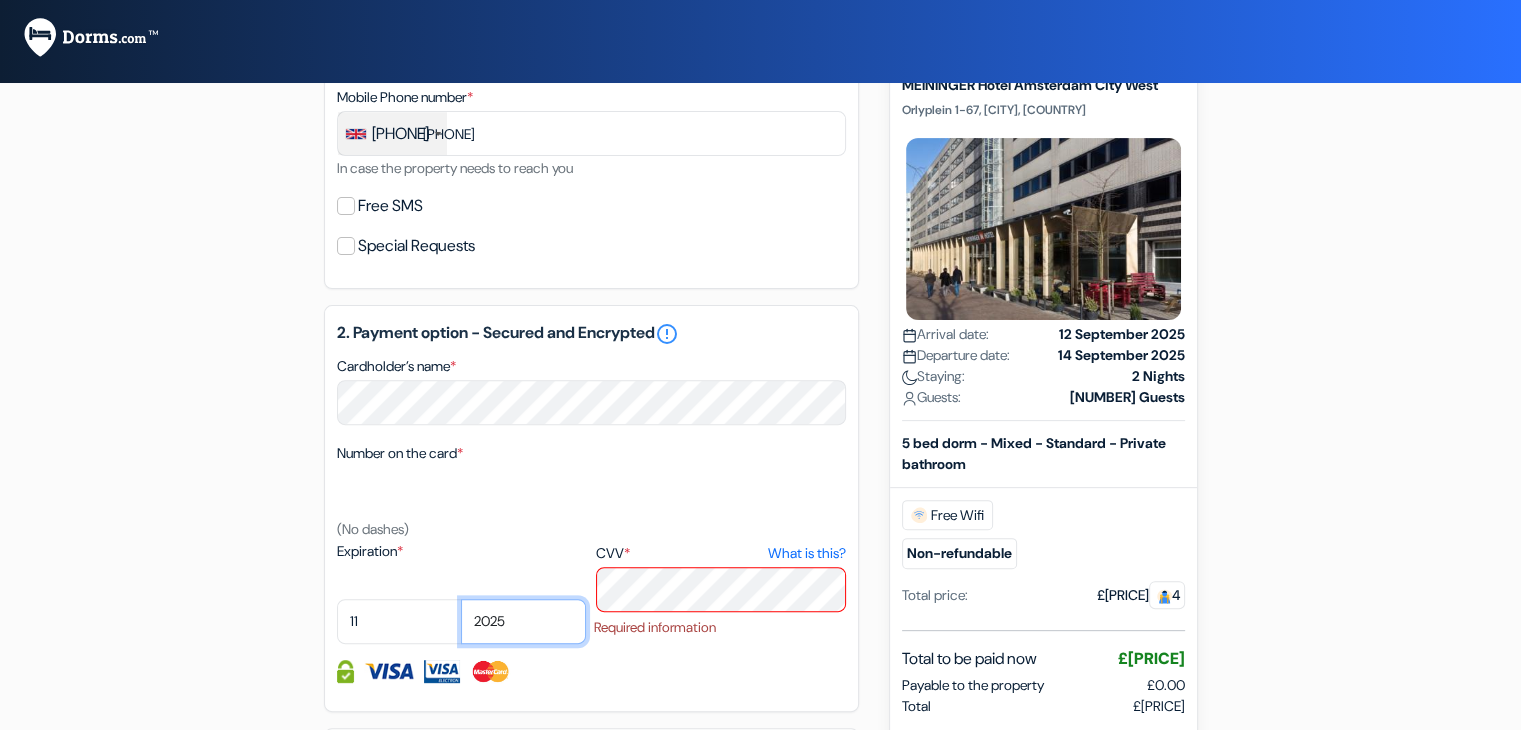 select on "2026" 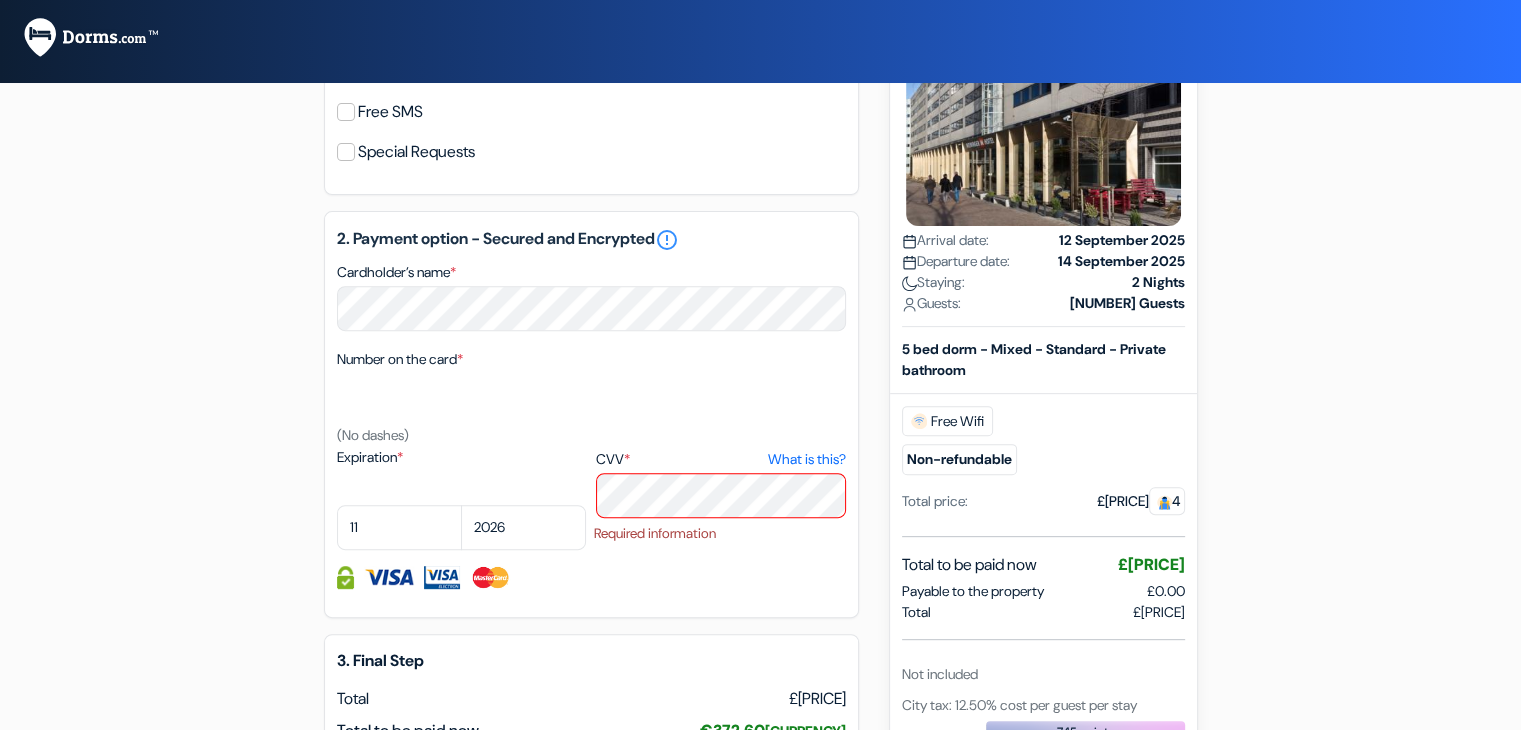 scroll, scrollTop: 800, scrollLeft: 0, axis: vertical 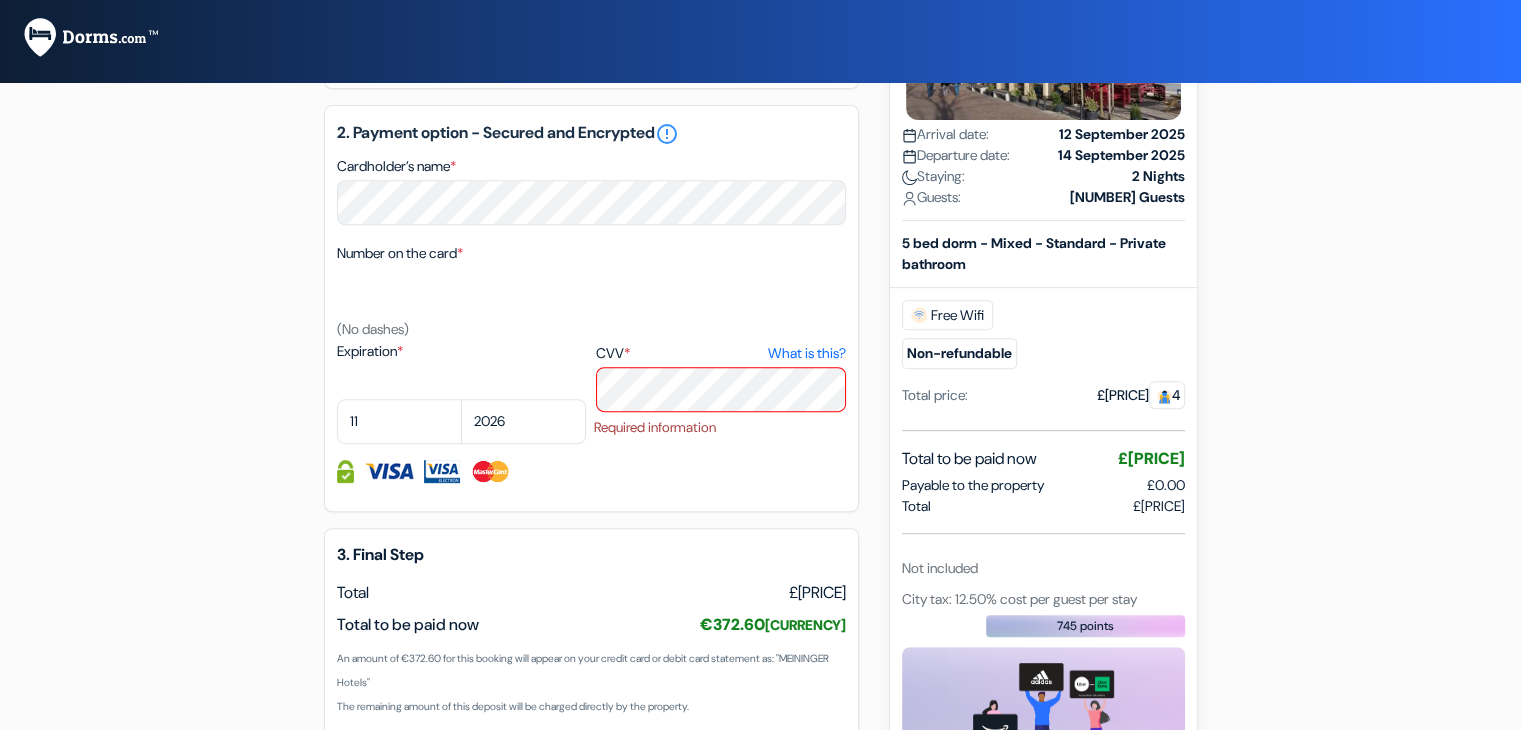 click on "CVV  *
What is this?" at bounding box center (720, 353) 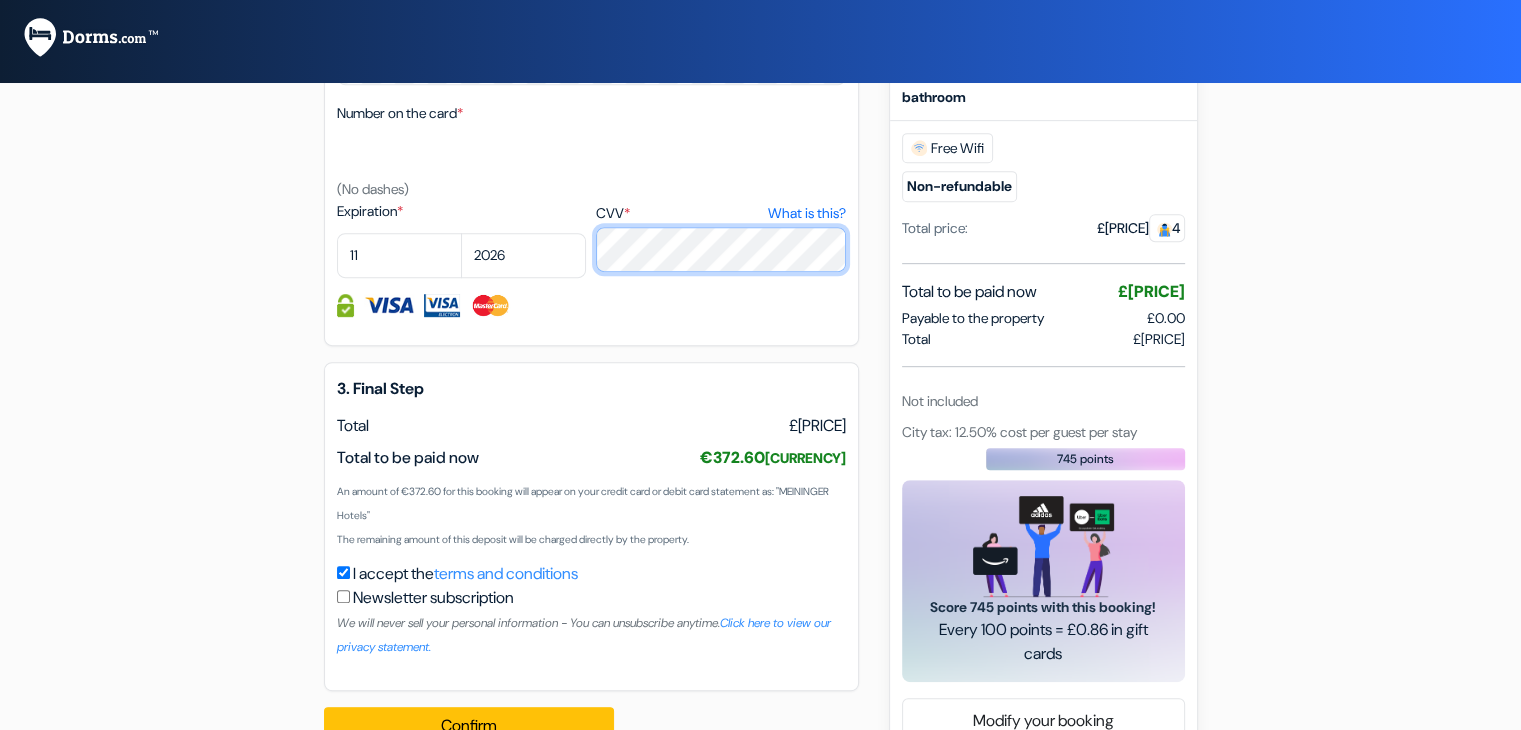 scroll, scrollTop: 893, scrollLeft: 0, axis: vertical 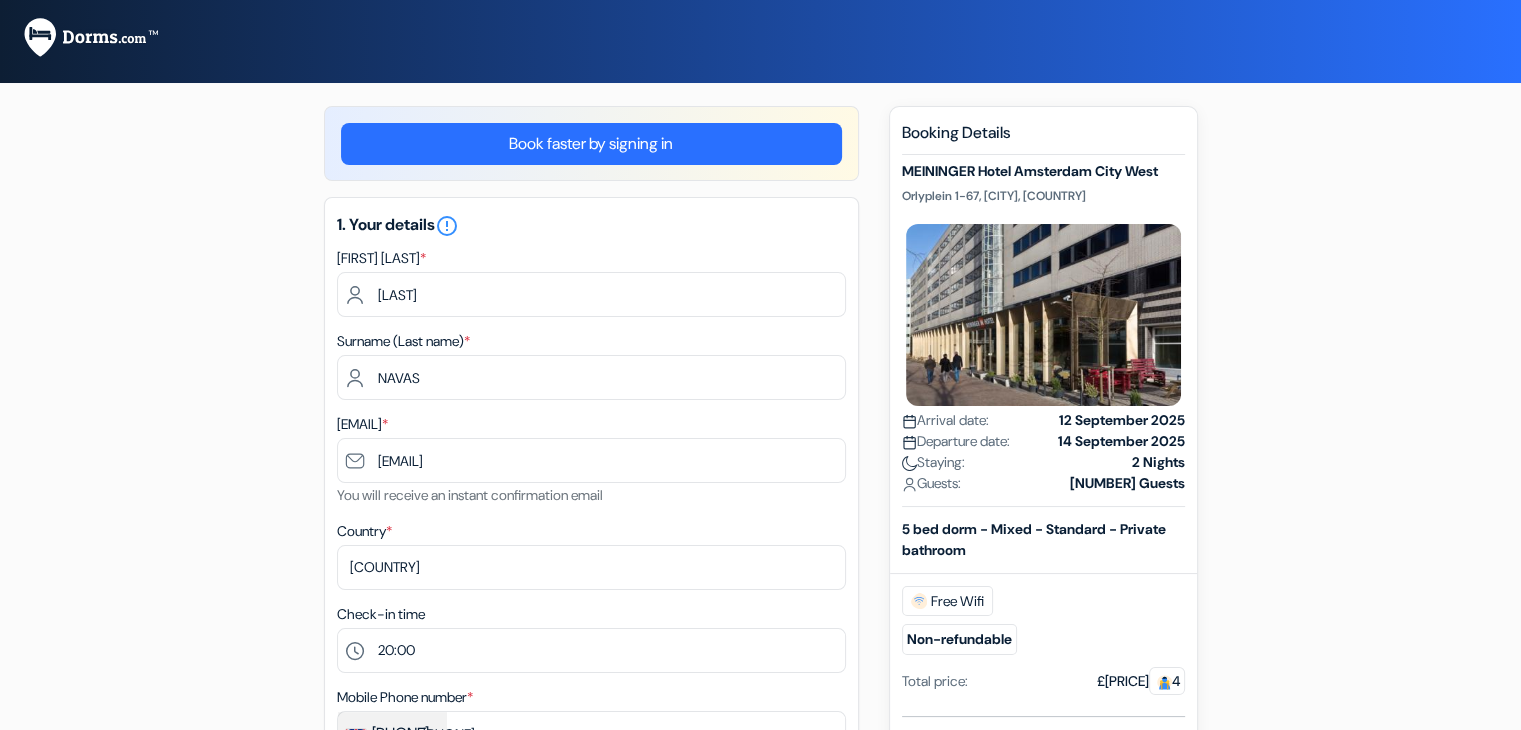 click on "Book faster by signing in" at bounding box center [591, 144] 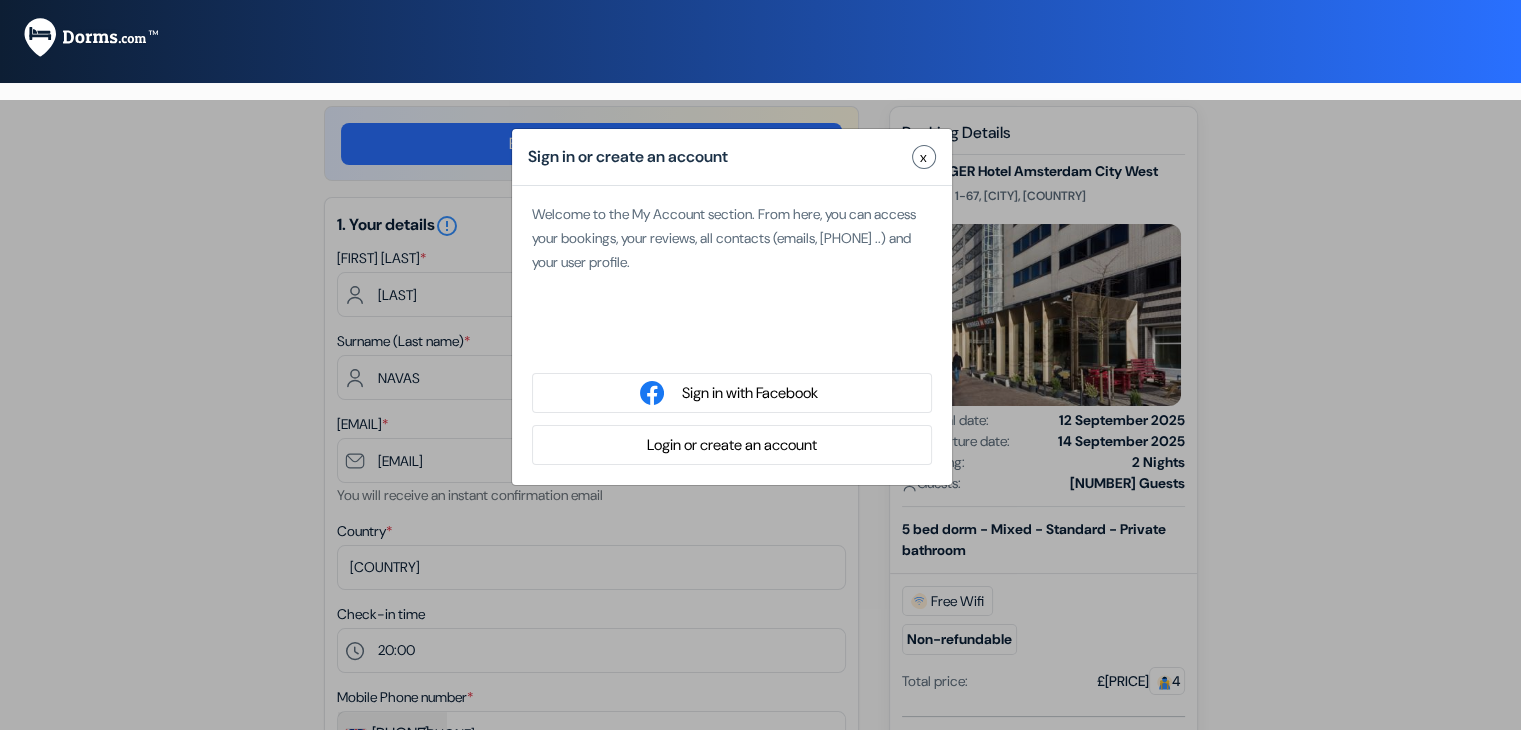 click on "Welcome to the My Account section. From here, you can access your bookings, your reviews, all contacts (emails, phone numbers ..) and your user profile.
Sign in with Facebook
Login or create an account" at bounding box center (732, 343) 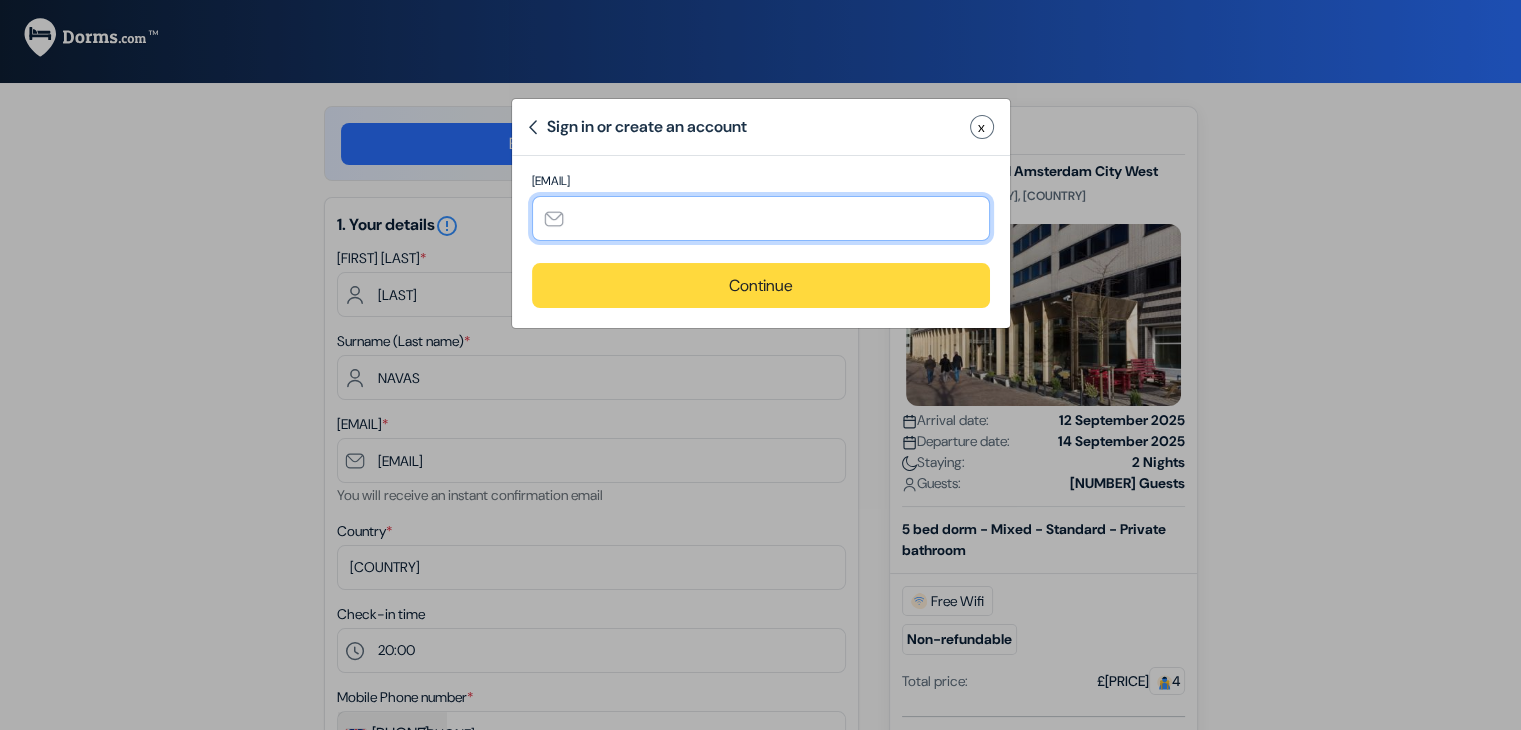click at bounding box center (761, 218) 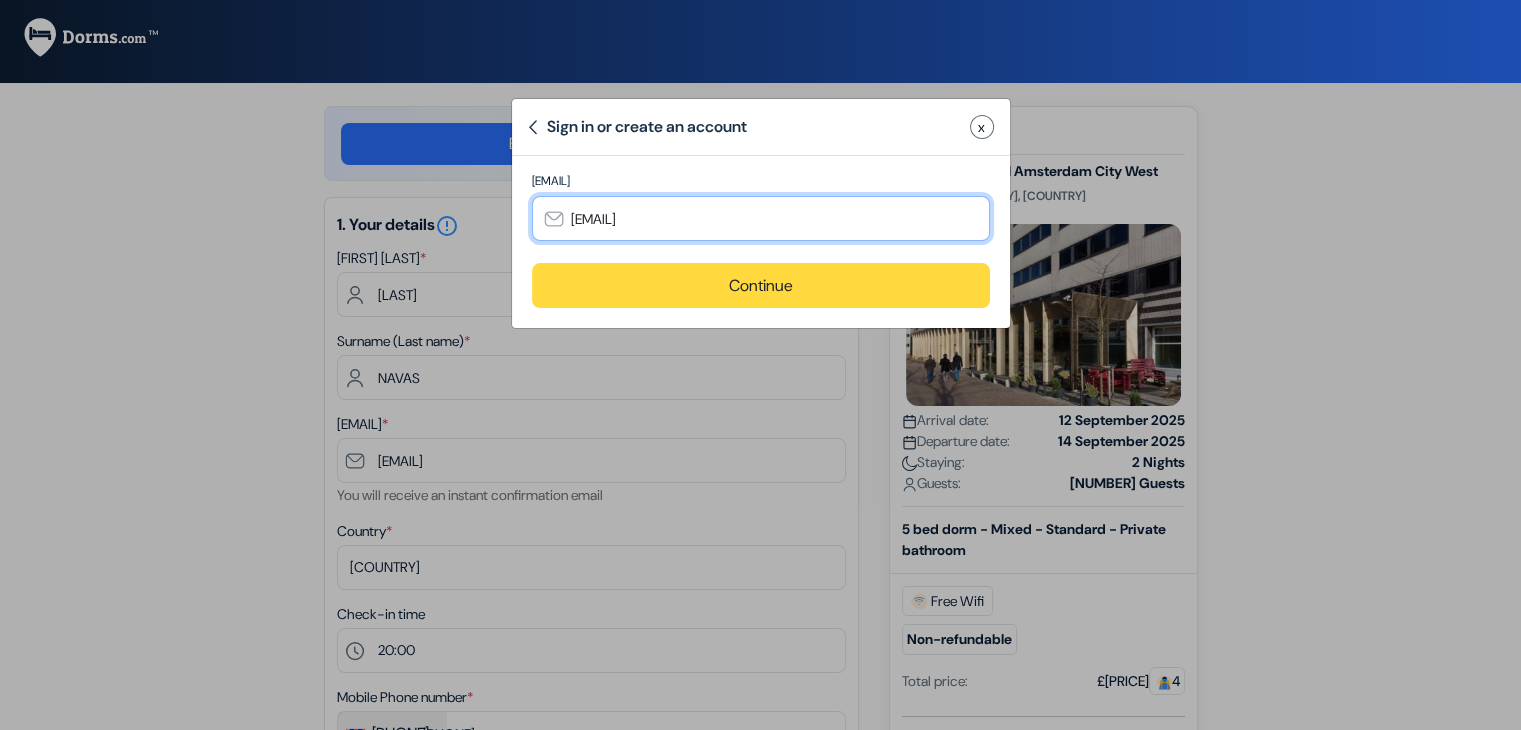 type on "fidhasn@gmail.com" 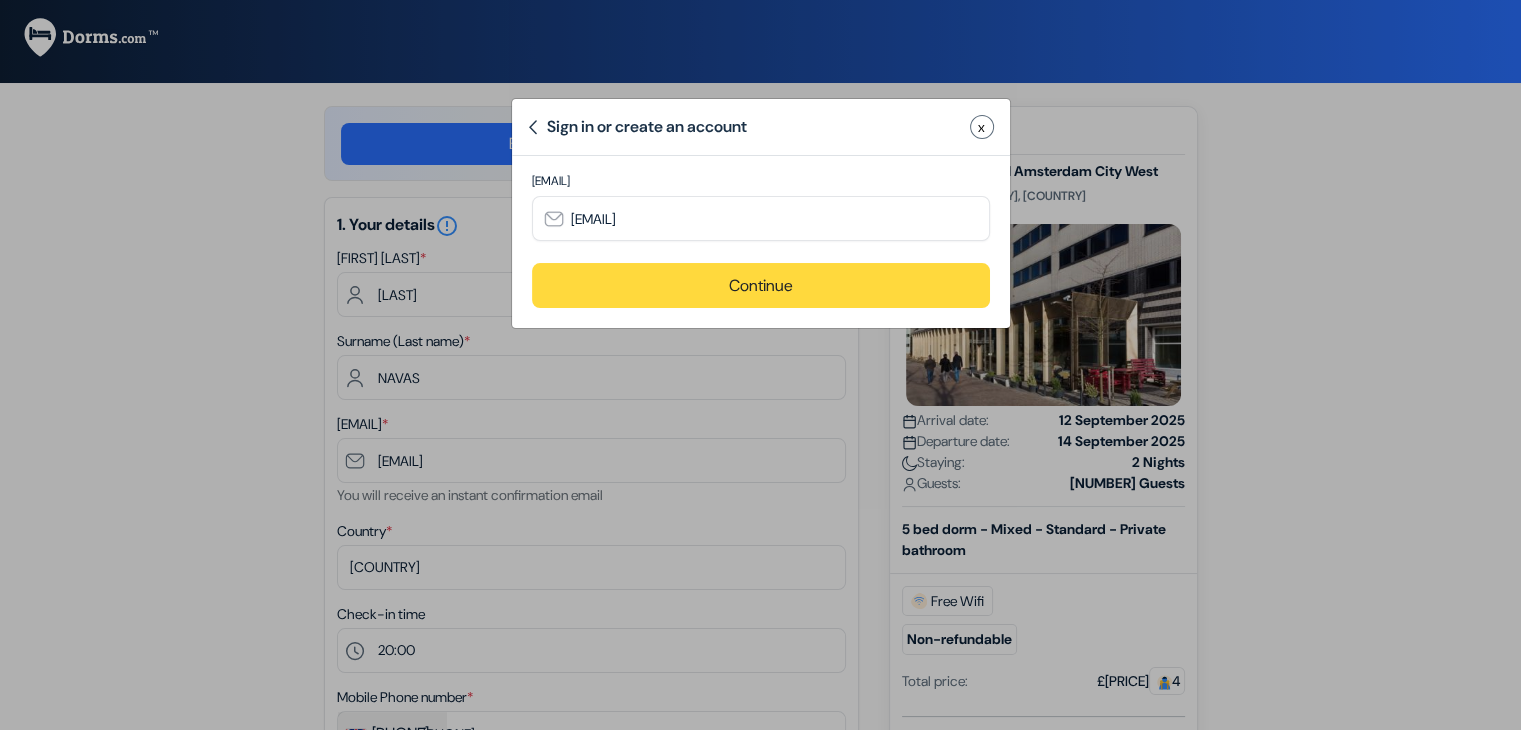 click on "Email address
fidhasn@gmail.com" at bounding box center [761, 217] 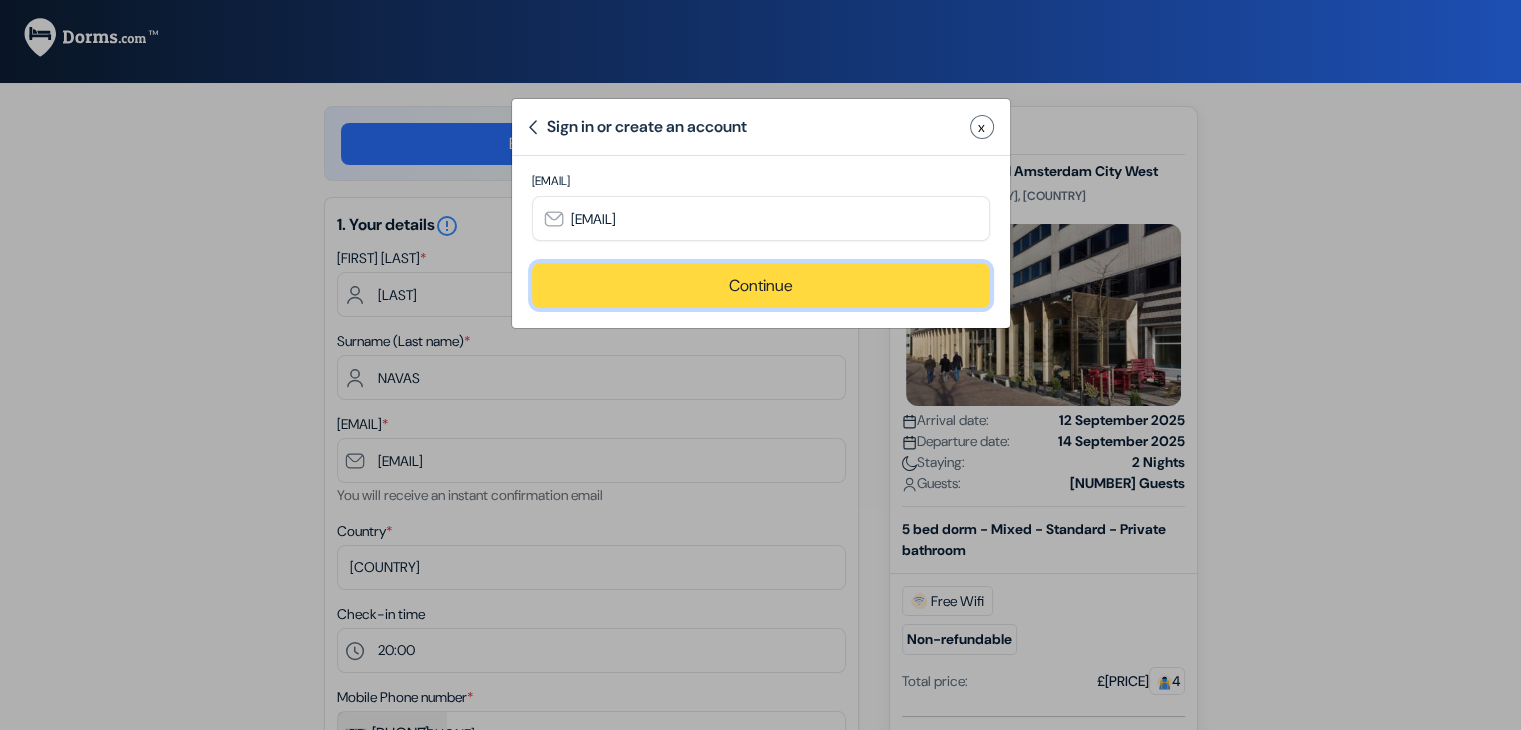 click on "Continue" at bounding box center (761, 285) 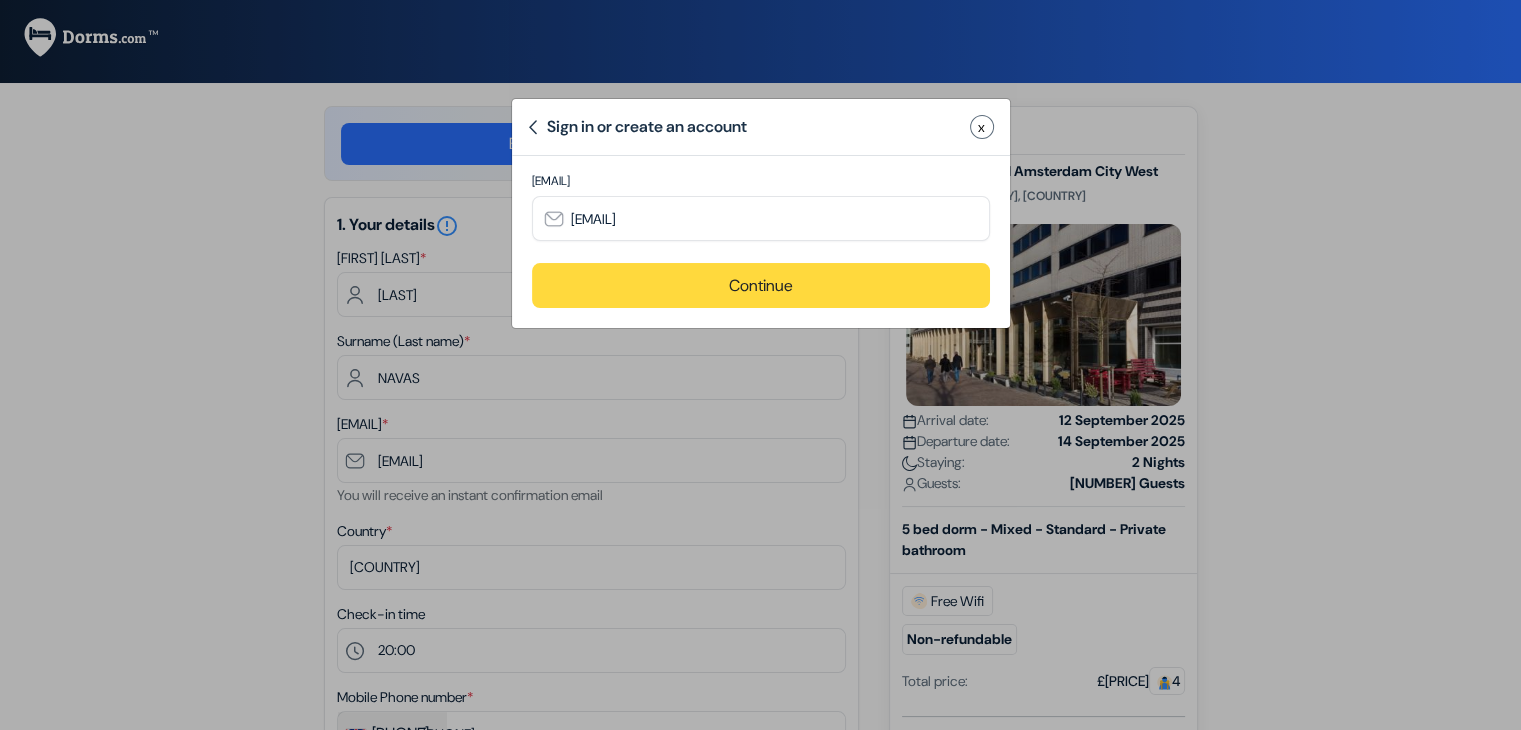click on "Email address
Required information*" at bounding box center (0, 0) 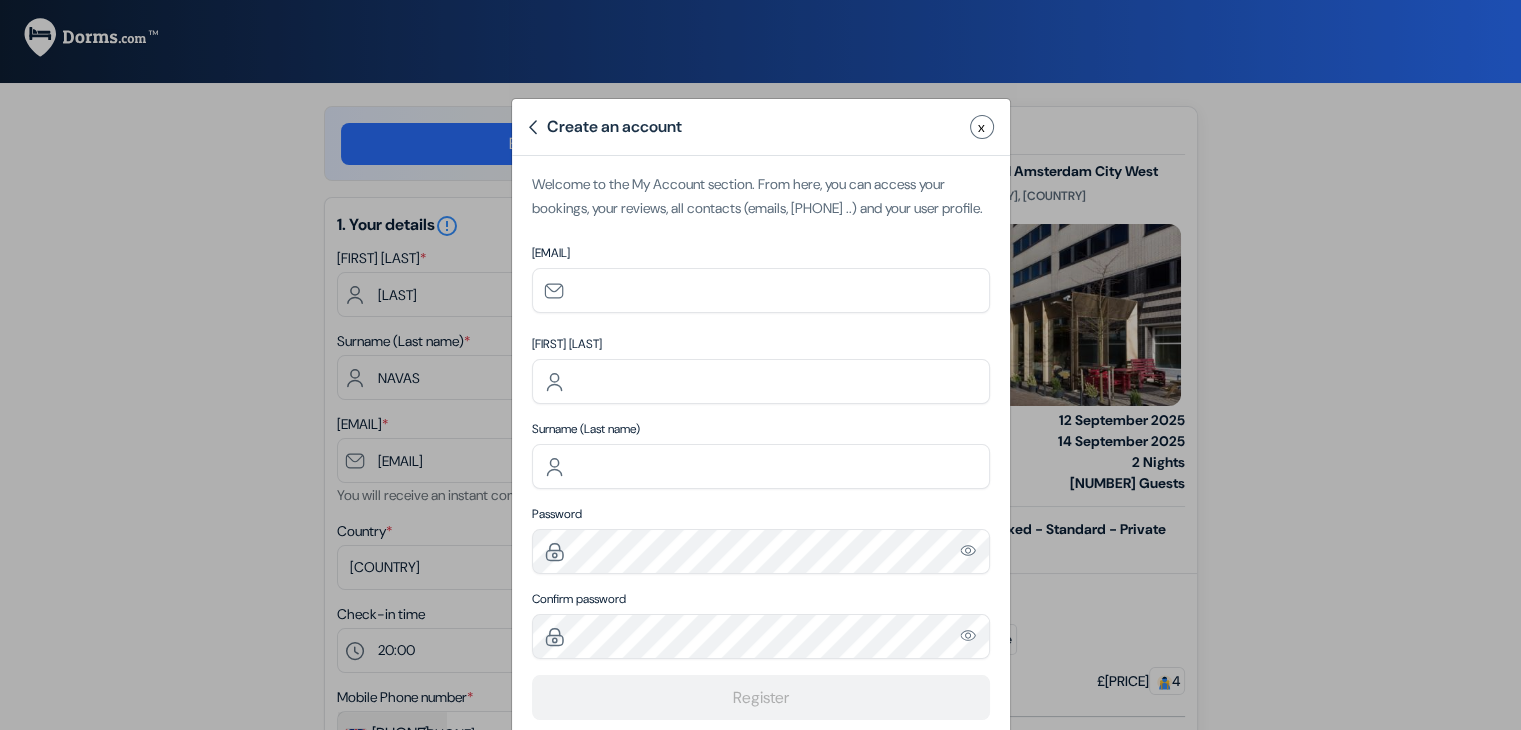 type on "fidhasn@gmail.com" 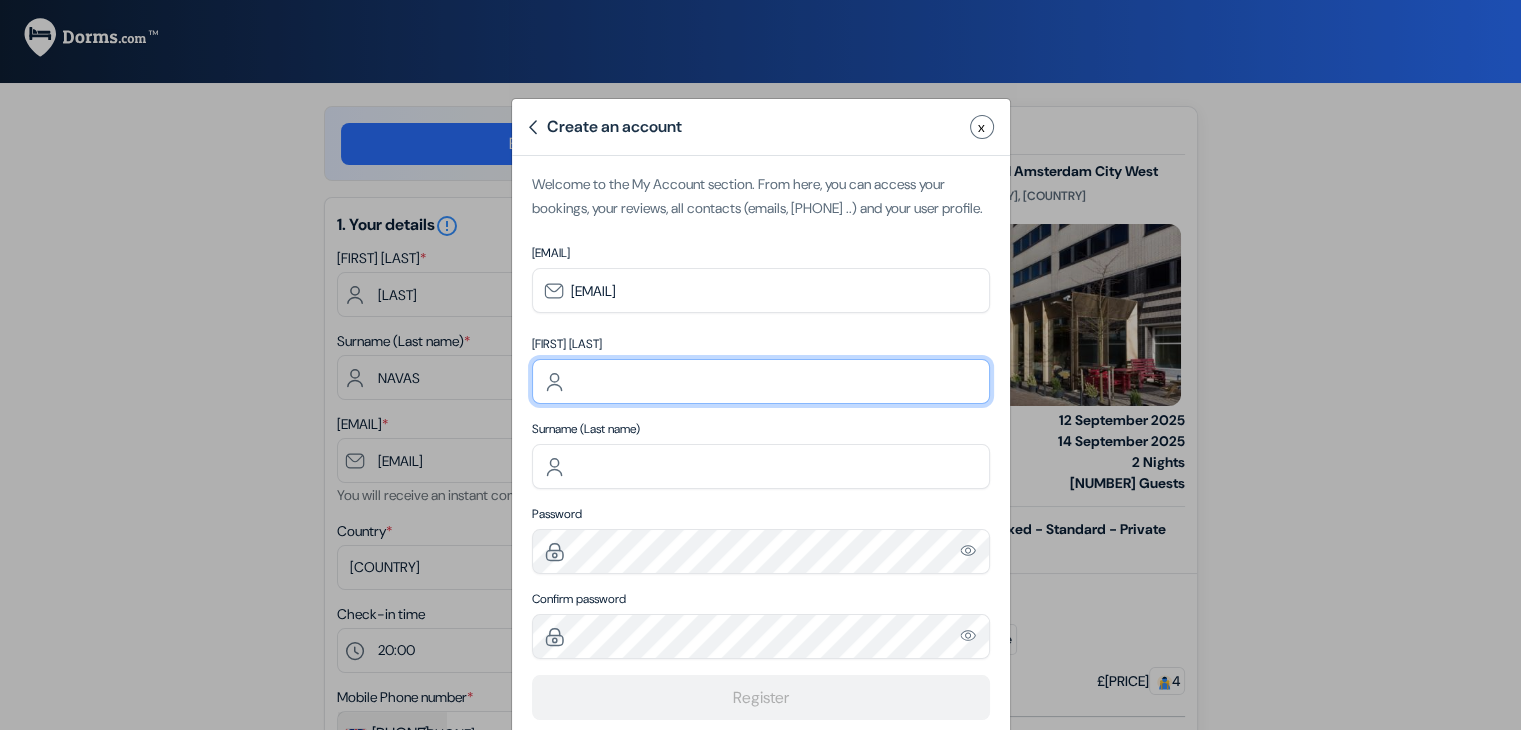 click at bounding box center (761, 381) 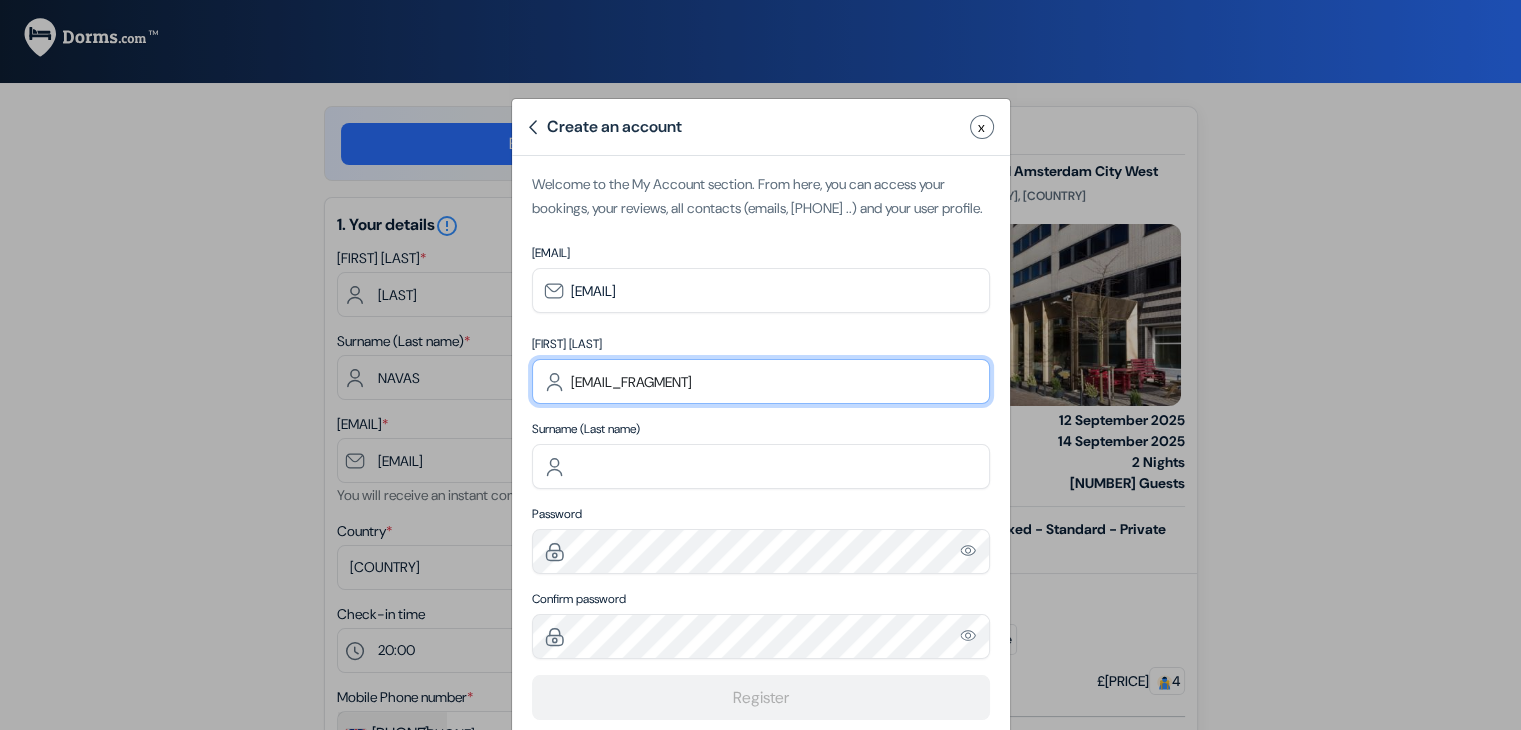 type on "fidha" 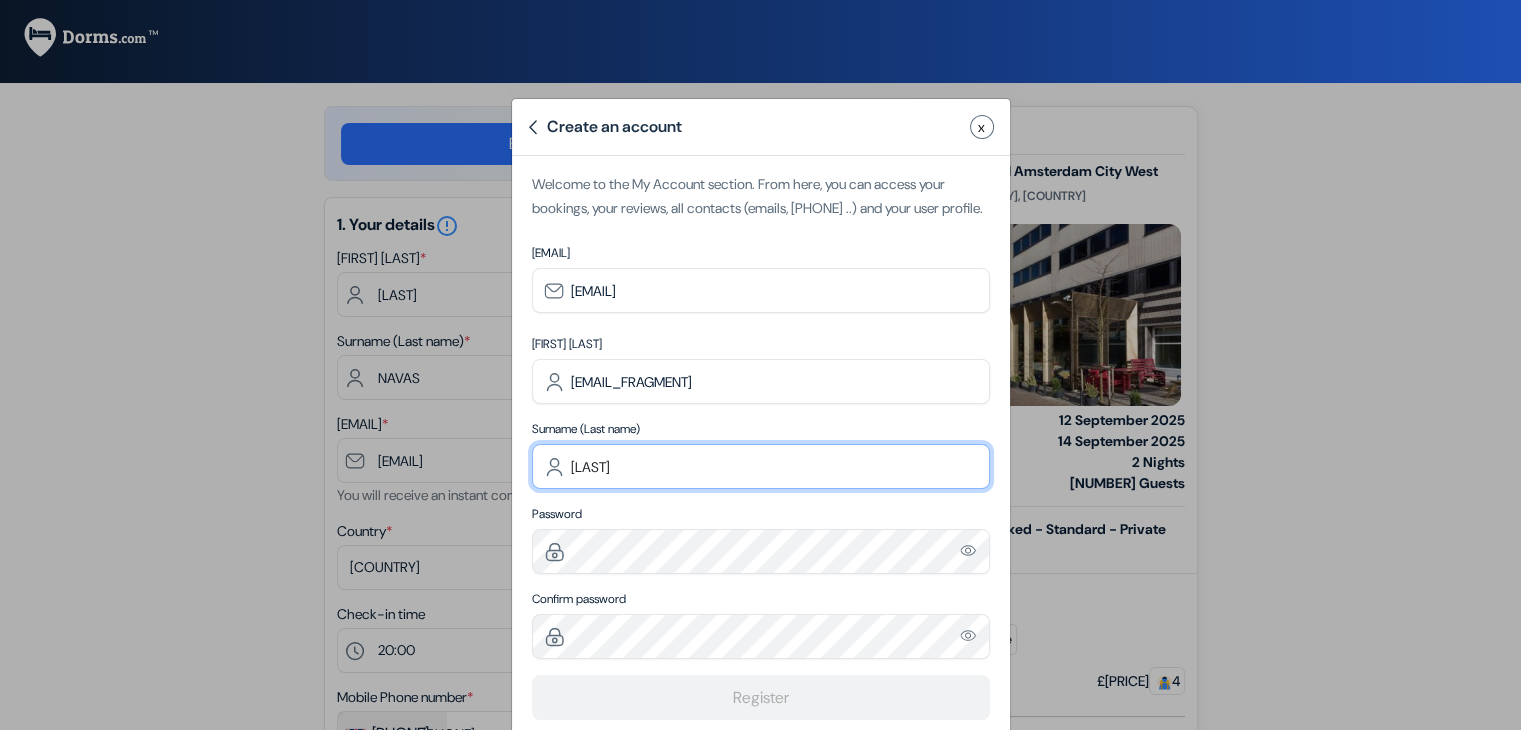 type on "navas" 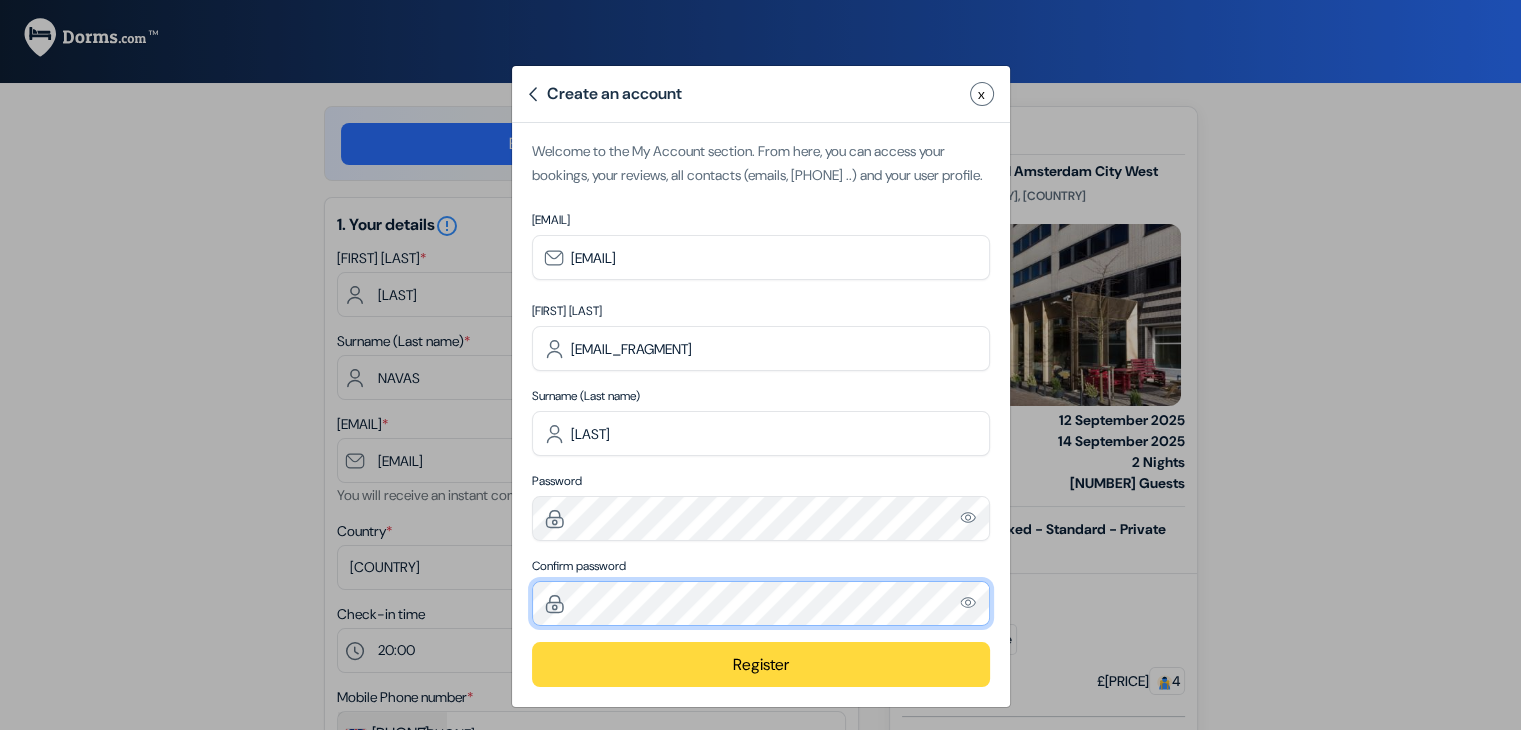 scroll, scrollTop: 63, scrollLeft: 0, axis: vertical 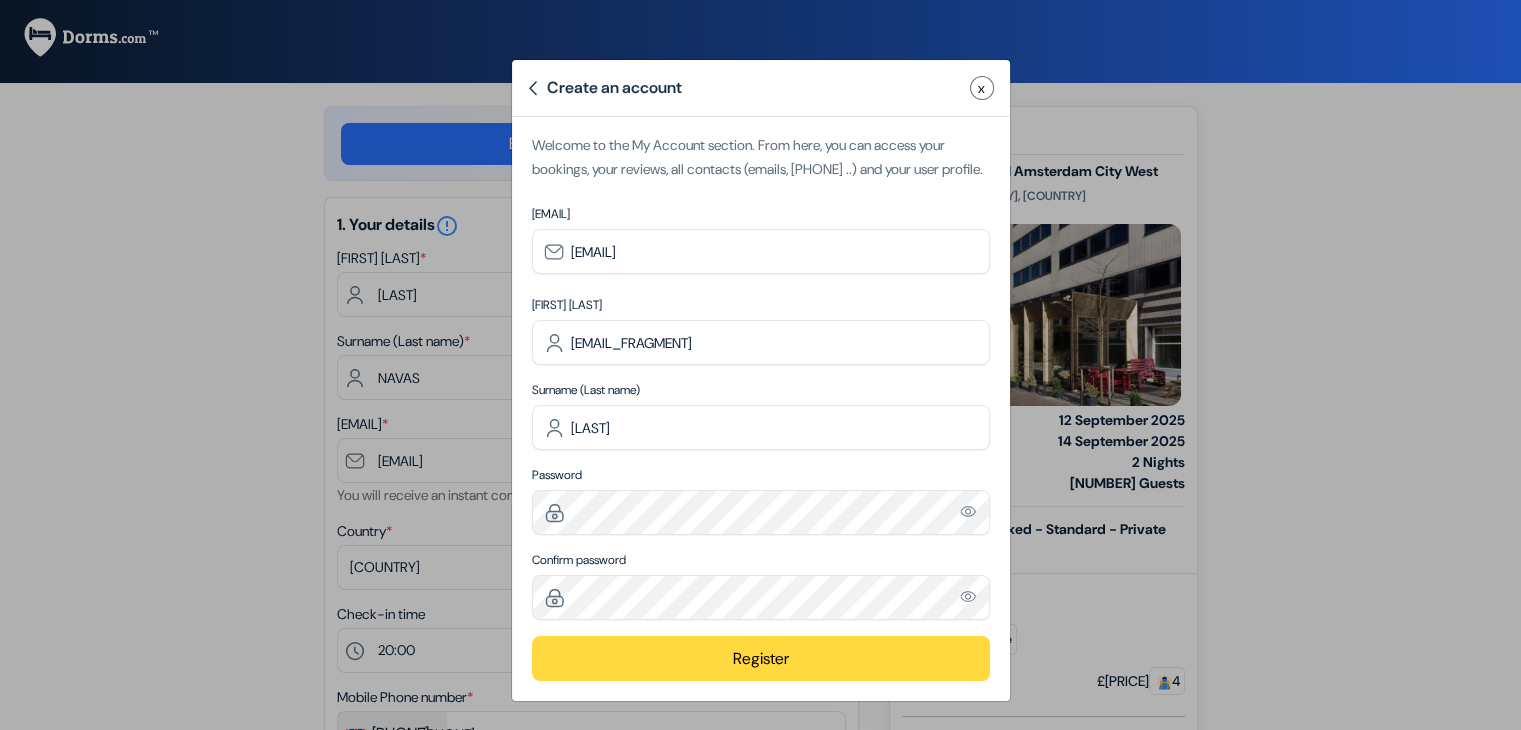 click on "Register" at bounding box center (761, 658) 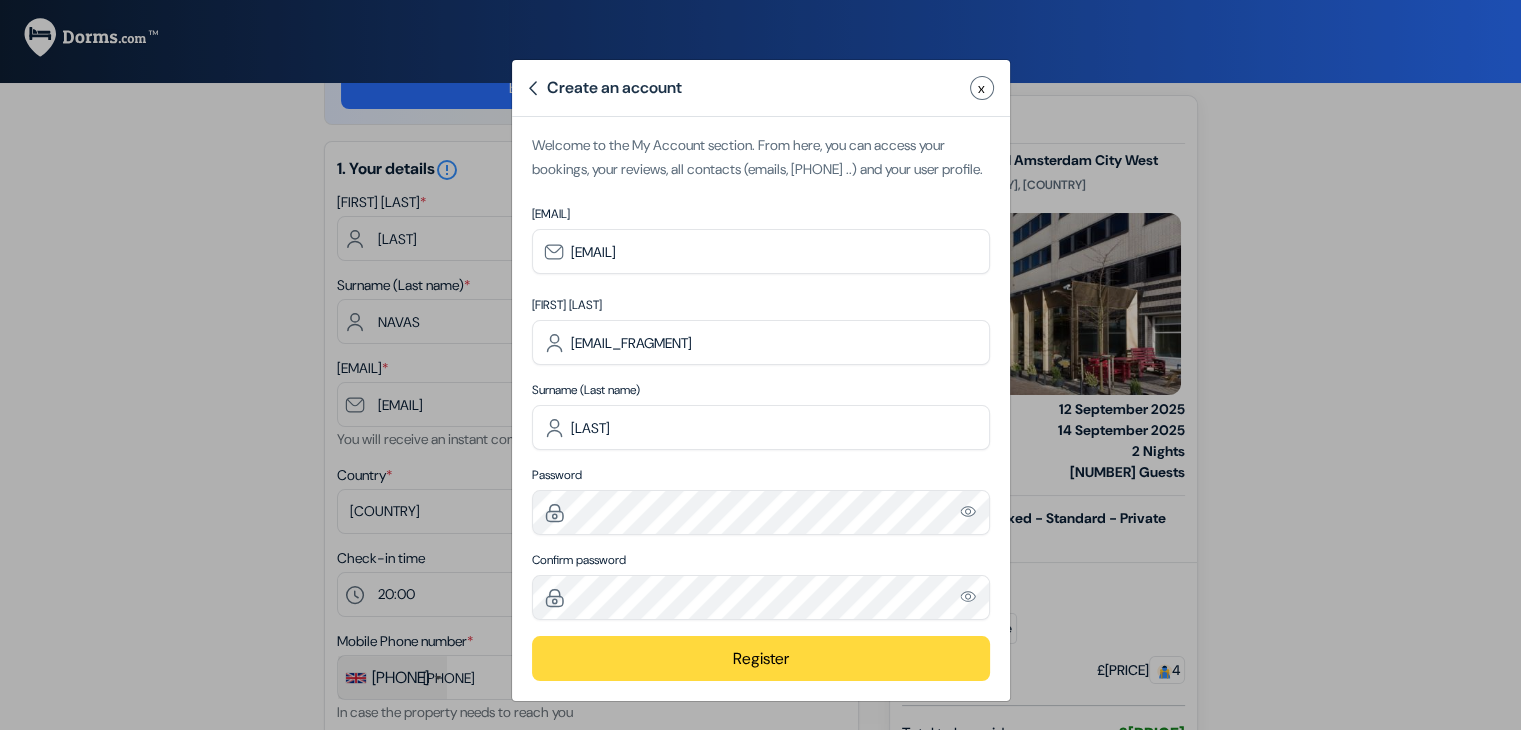 scroll, scrollTop: 100, scrollLeft: 0, axis: vertical 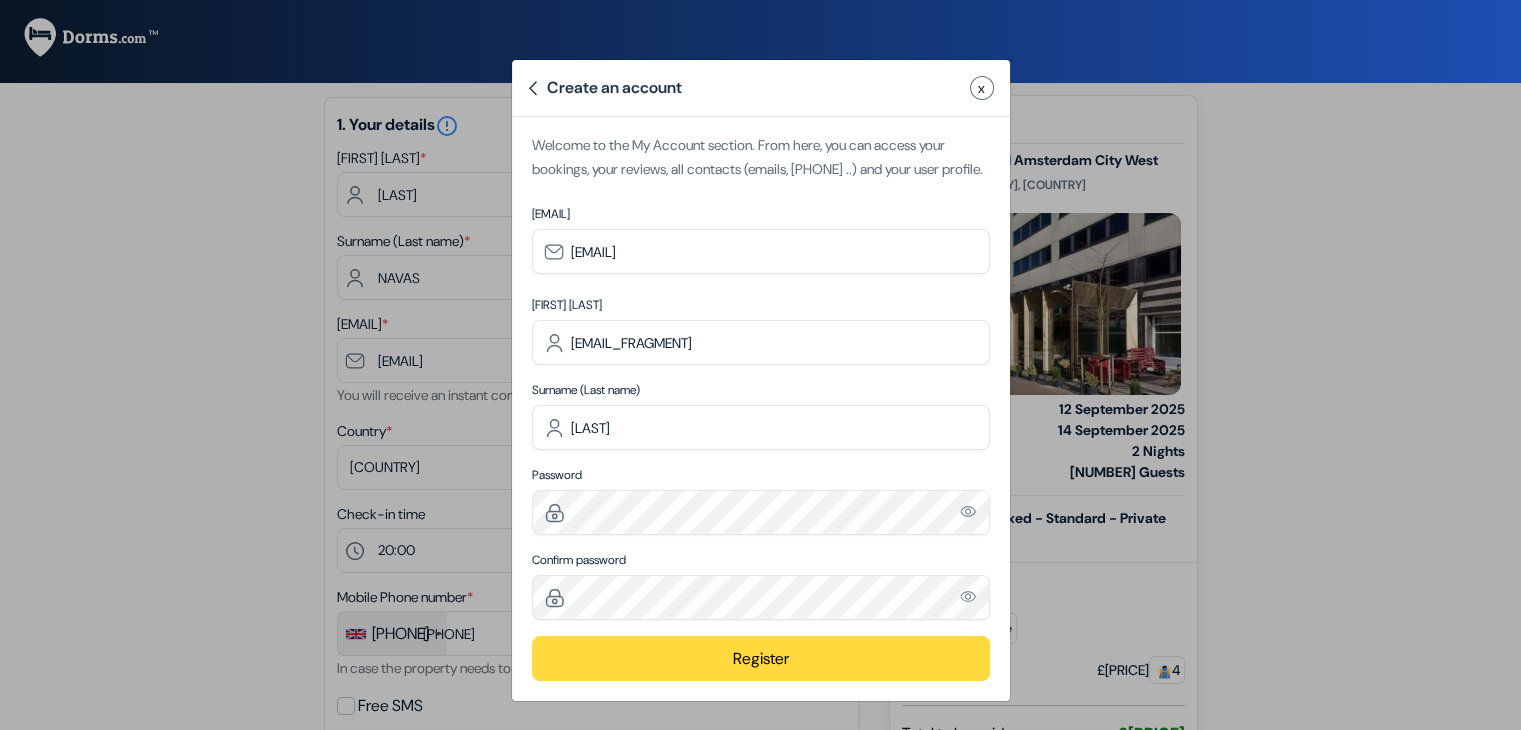 click on "Sign in or create an account
x
Welcome to the My Account section. From here, you can access your bookings, your reviews, all contacts (emails, phone numbers ..) and your user profile.
Sign in with Facebook
Login or create an account
Sign in or create an account
x
x" at bounding box center [760, 1621] 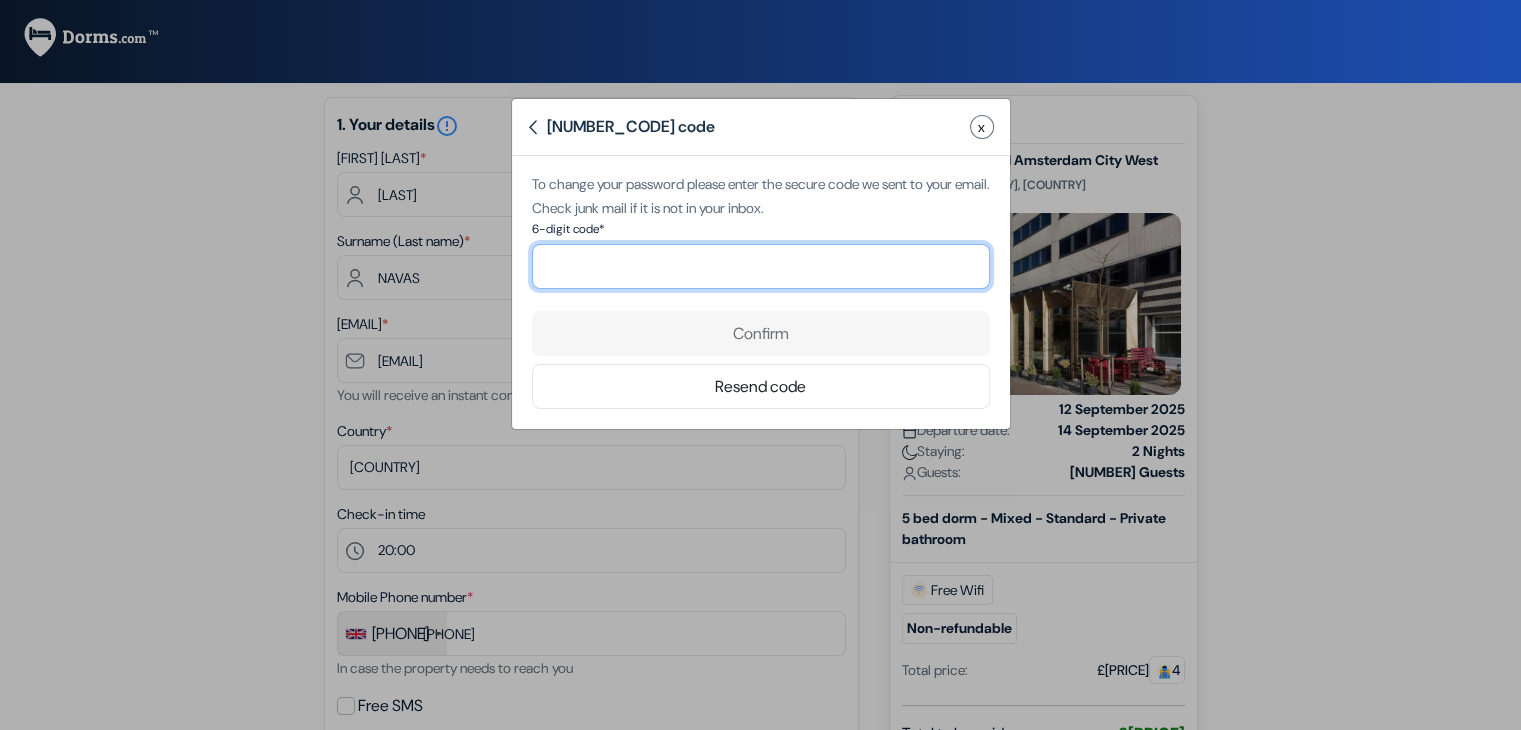 click at bounding box center [761, 266] 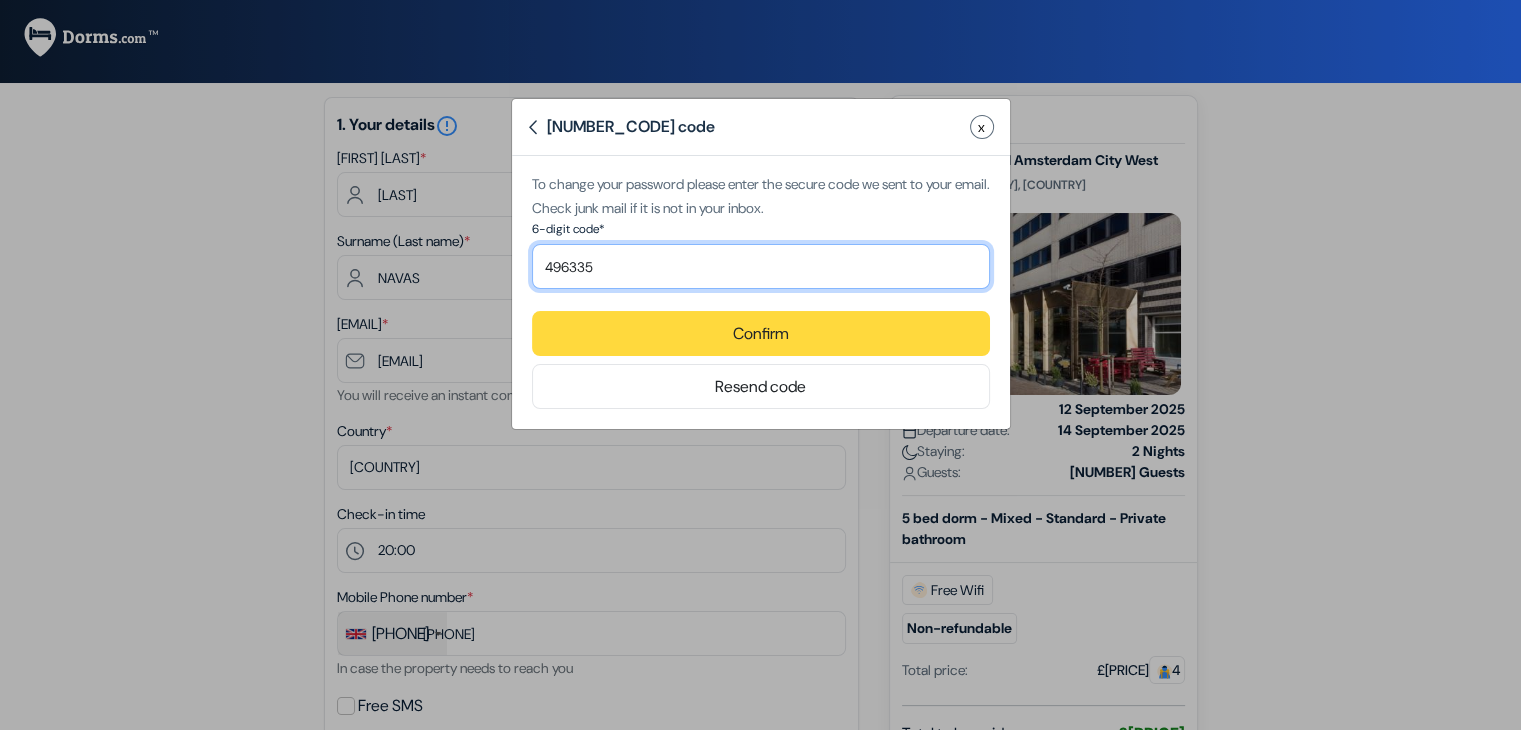 type on "496335" 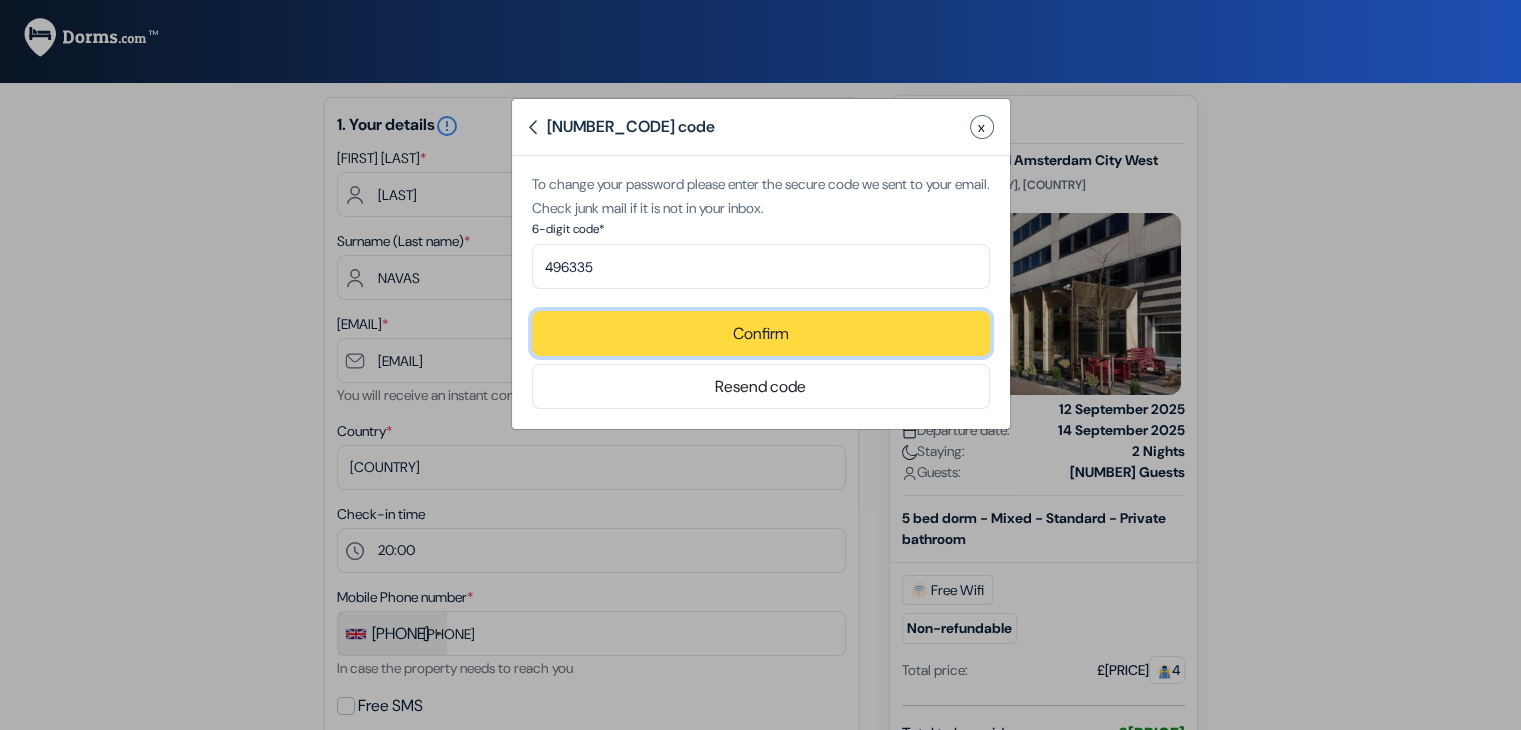 click on "Confirm" at bounding box center [761, 333] 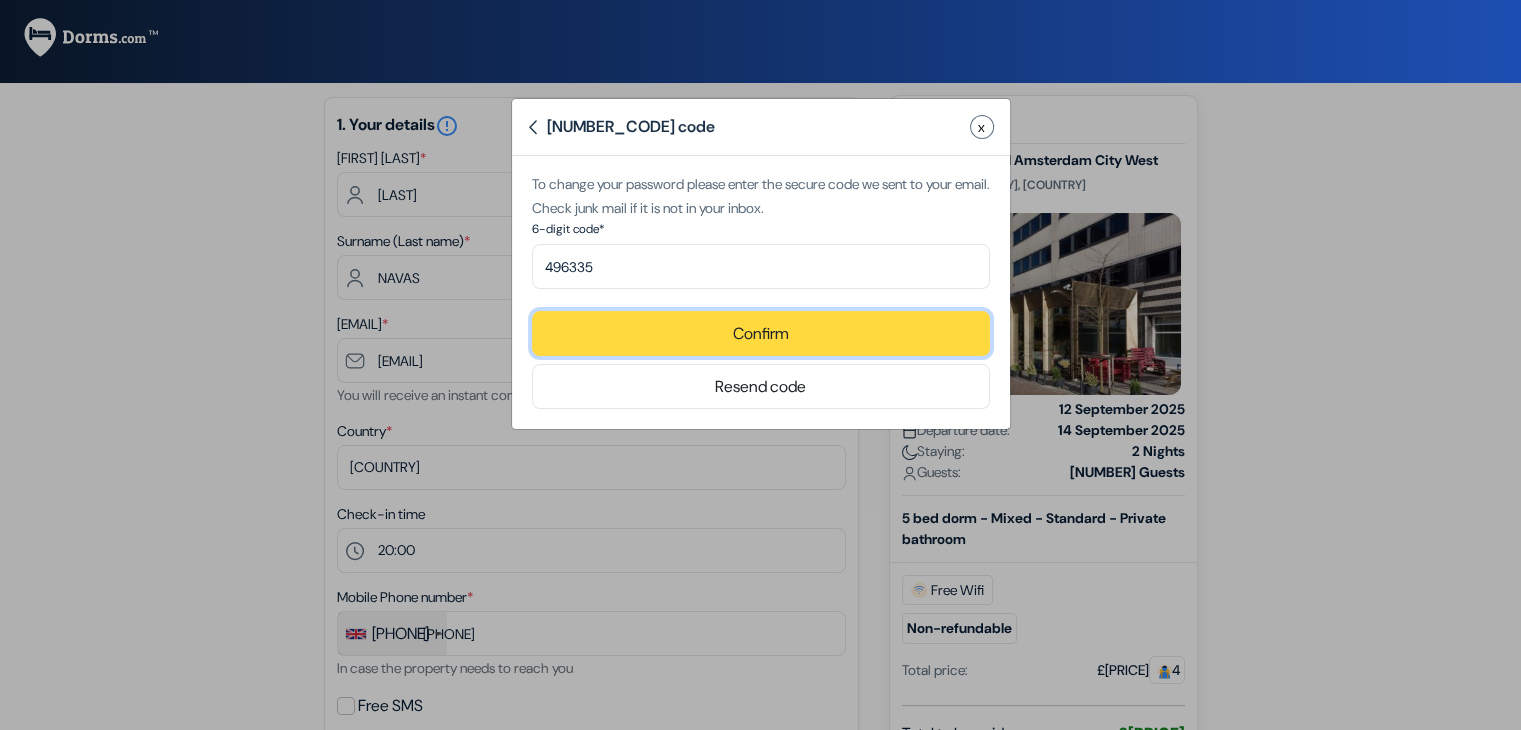 click on "Confirm" at bounding box center (761, 333) 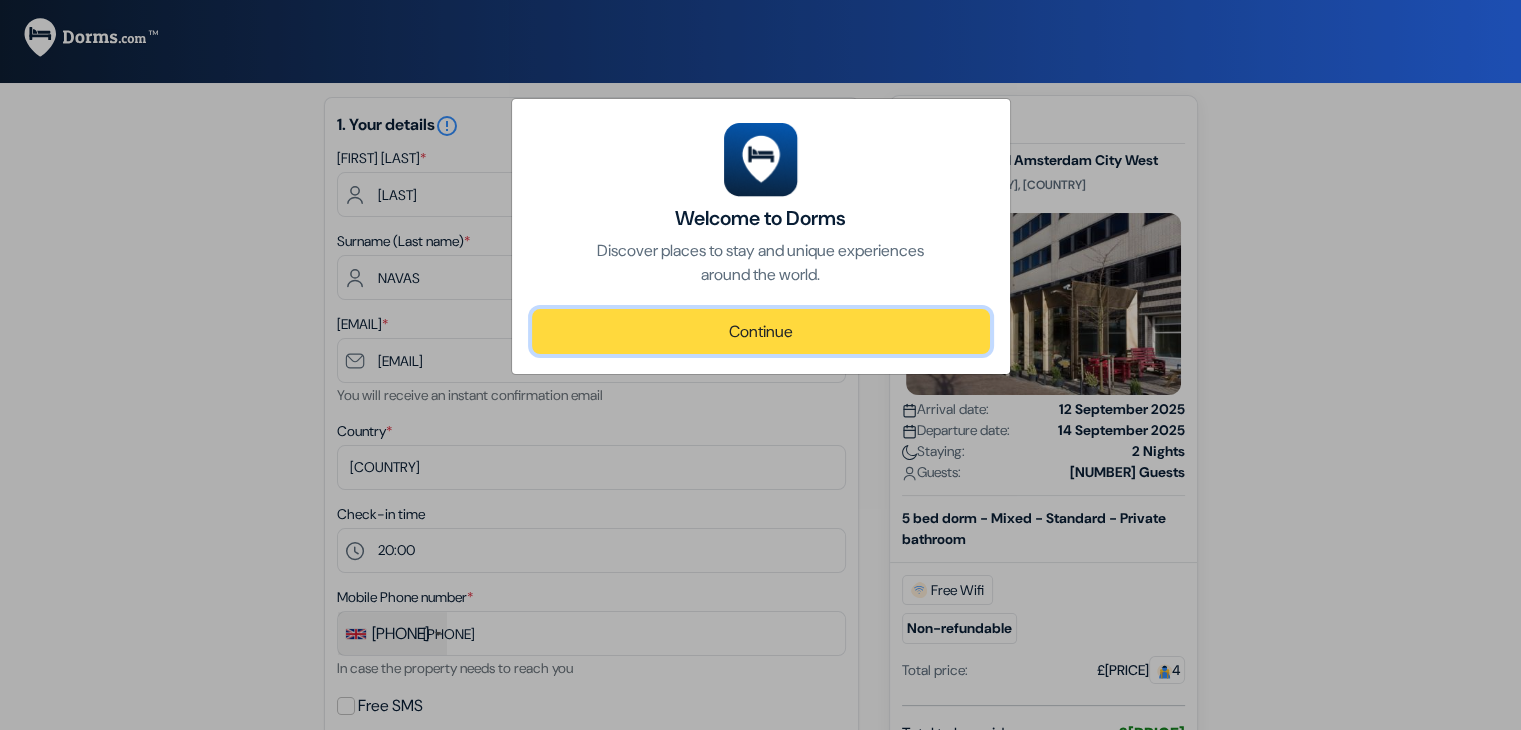 click on "Continue" at bounding box center [761, 331] 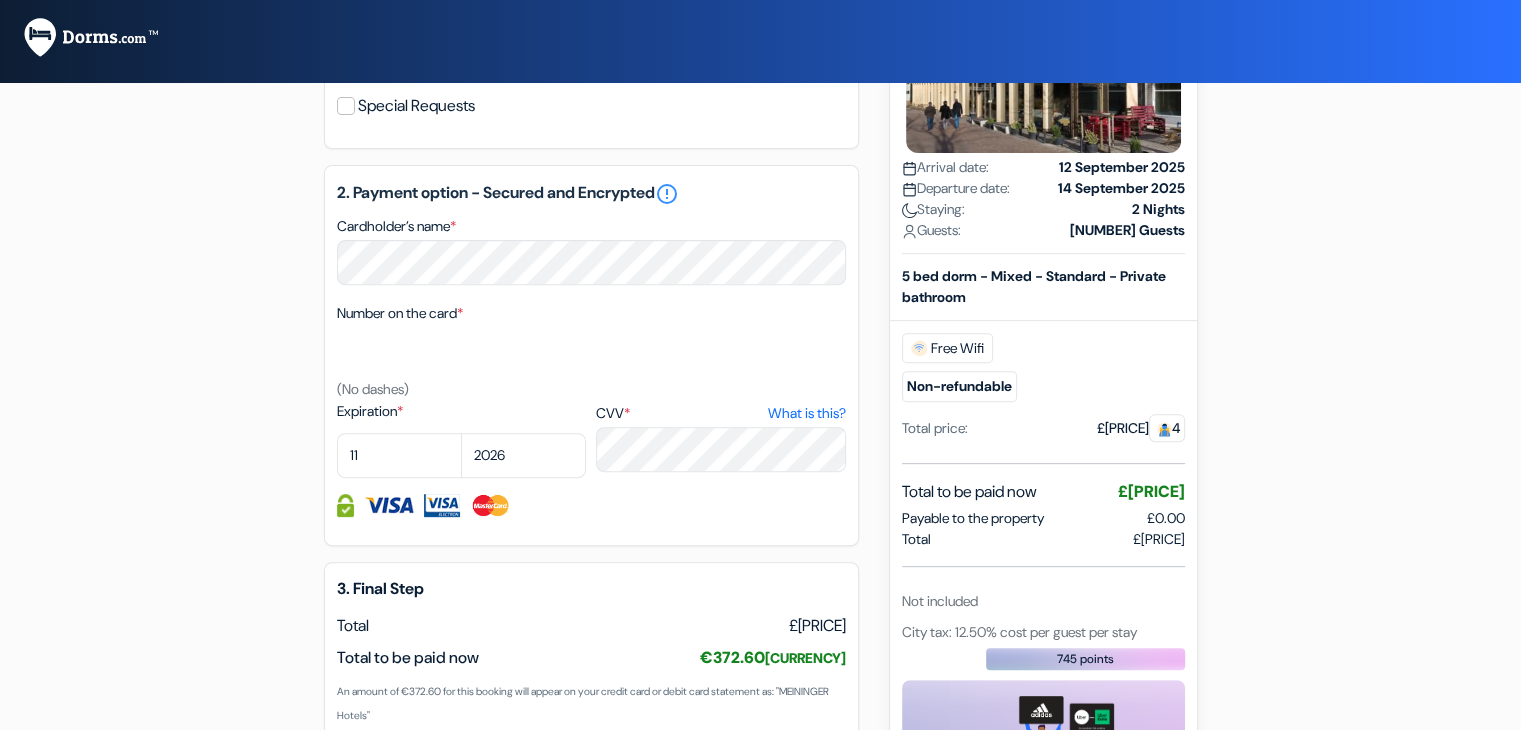 scroll, scrollTop: 770, scrollLeft: 0, axis: vertical 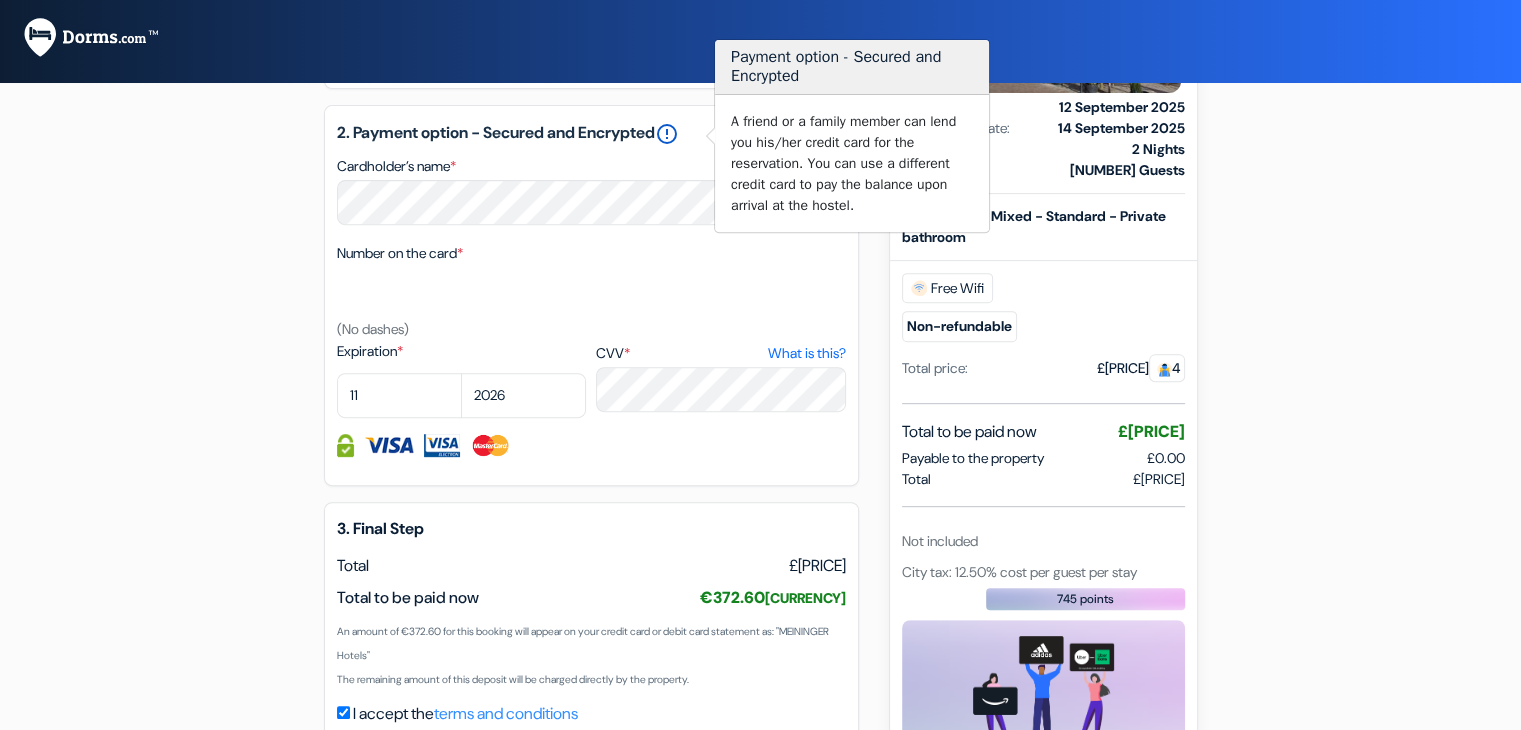 click on "error_outline" at bounding box center [667, 134] 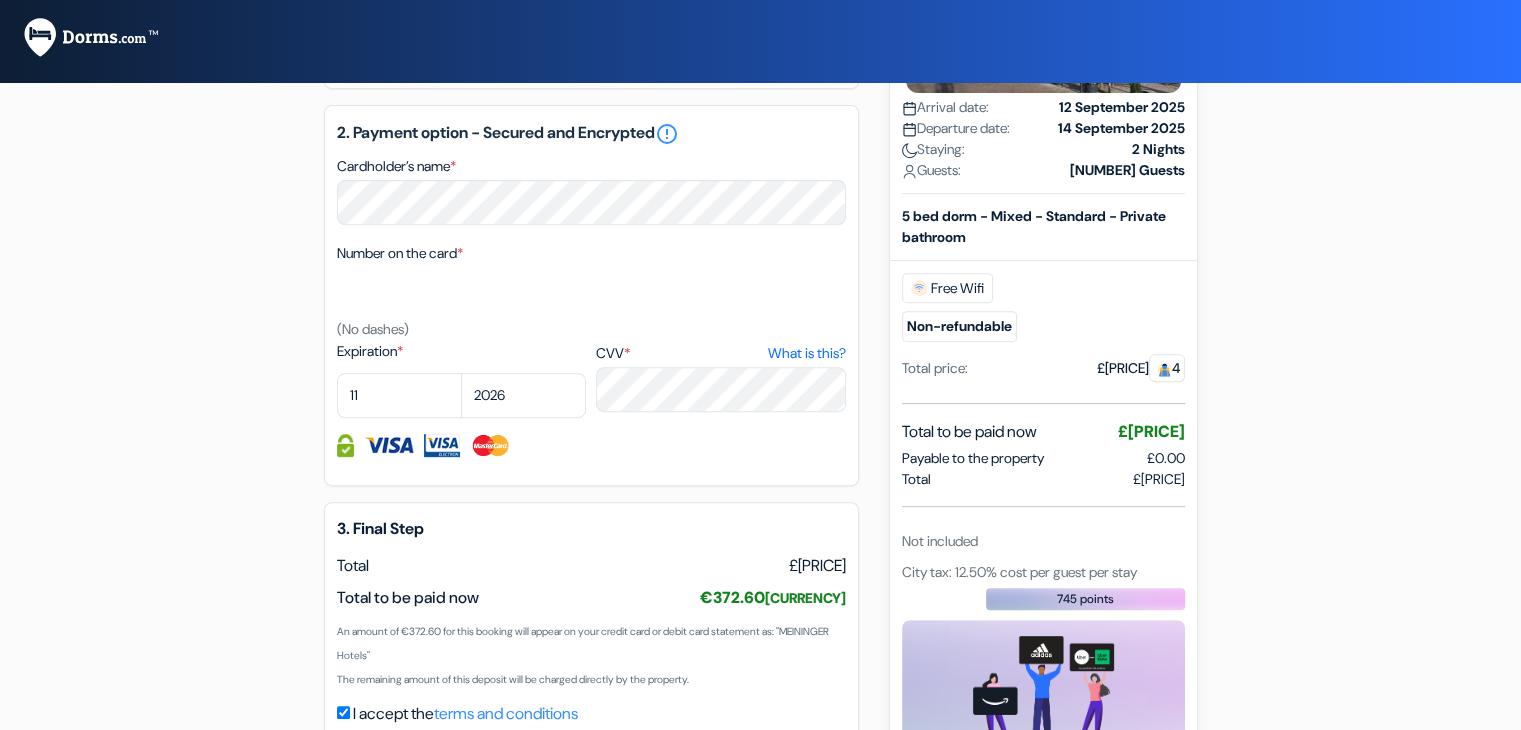 click on "Checkout
add_box
MEININGER Hotel Amsterdam City West
Orlyplein 1-67,
Amsterdam,
Netherlands
Property Details
done" at bounding box center (760, 40) 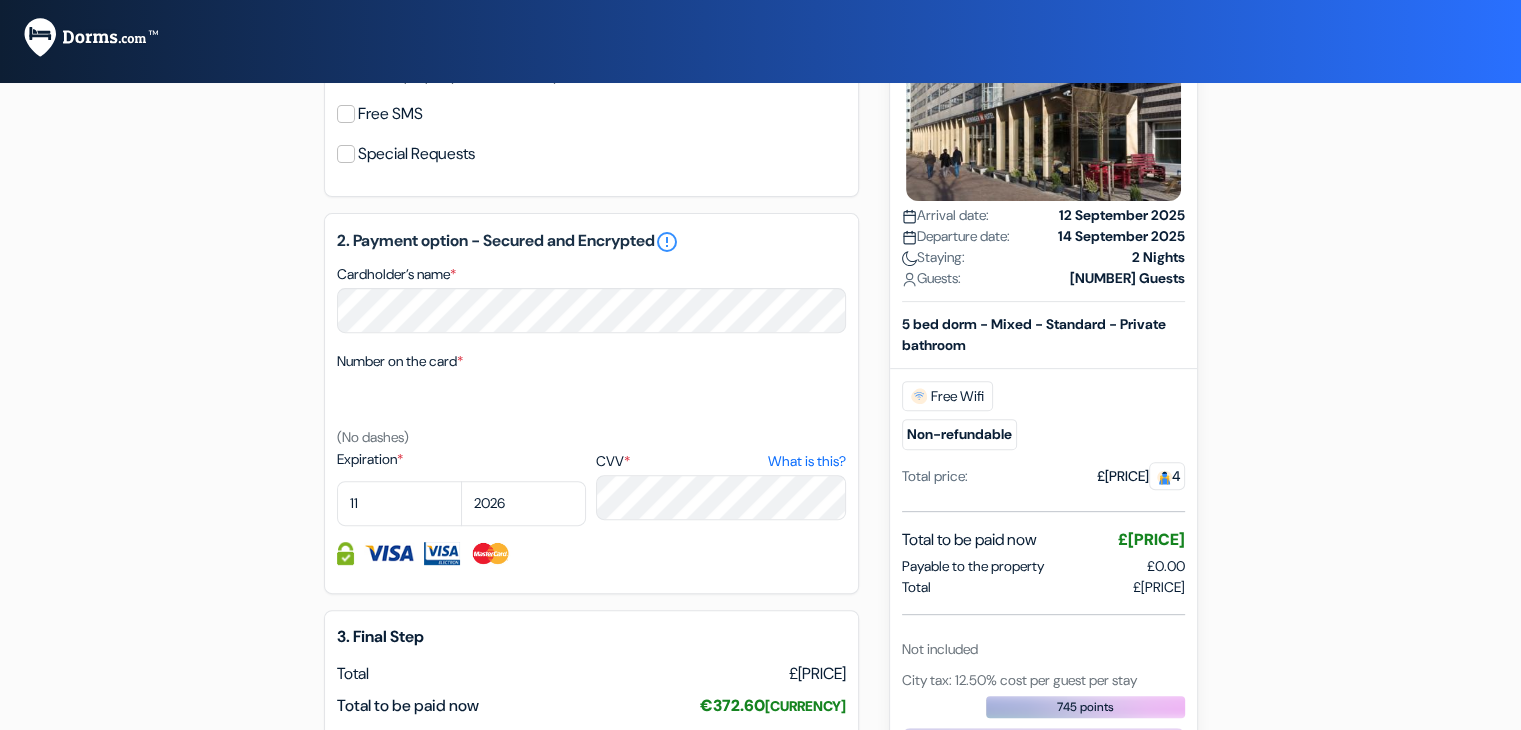 scroll, scrollTop: 764, scrollLeft: 0, axis: vertical 